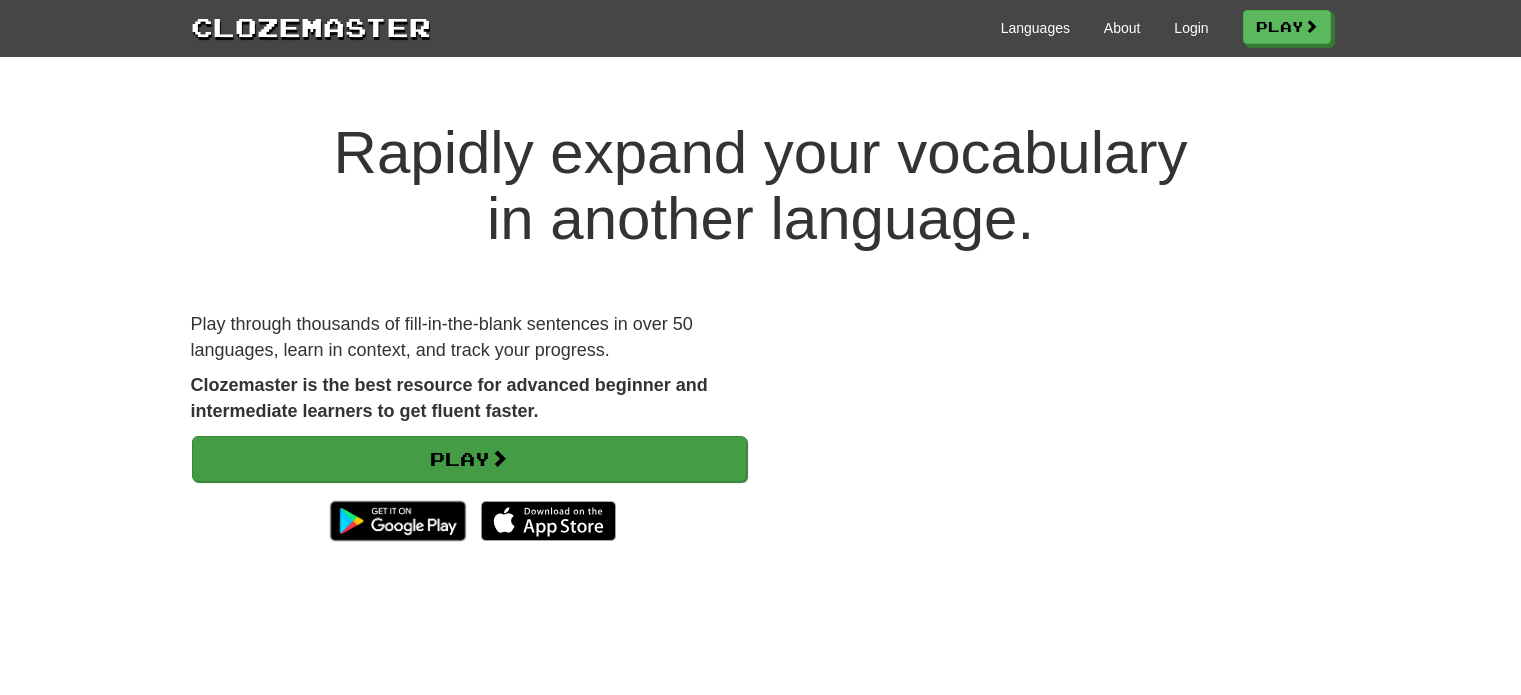 scroll, scrollTop: 0, scrollLeft: 0, axis: both 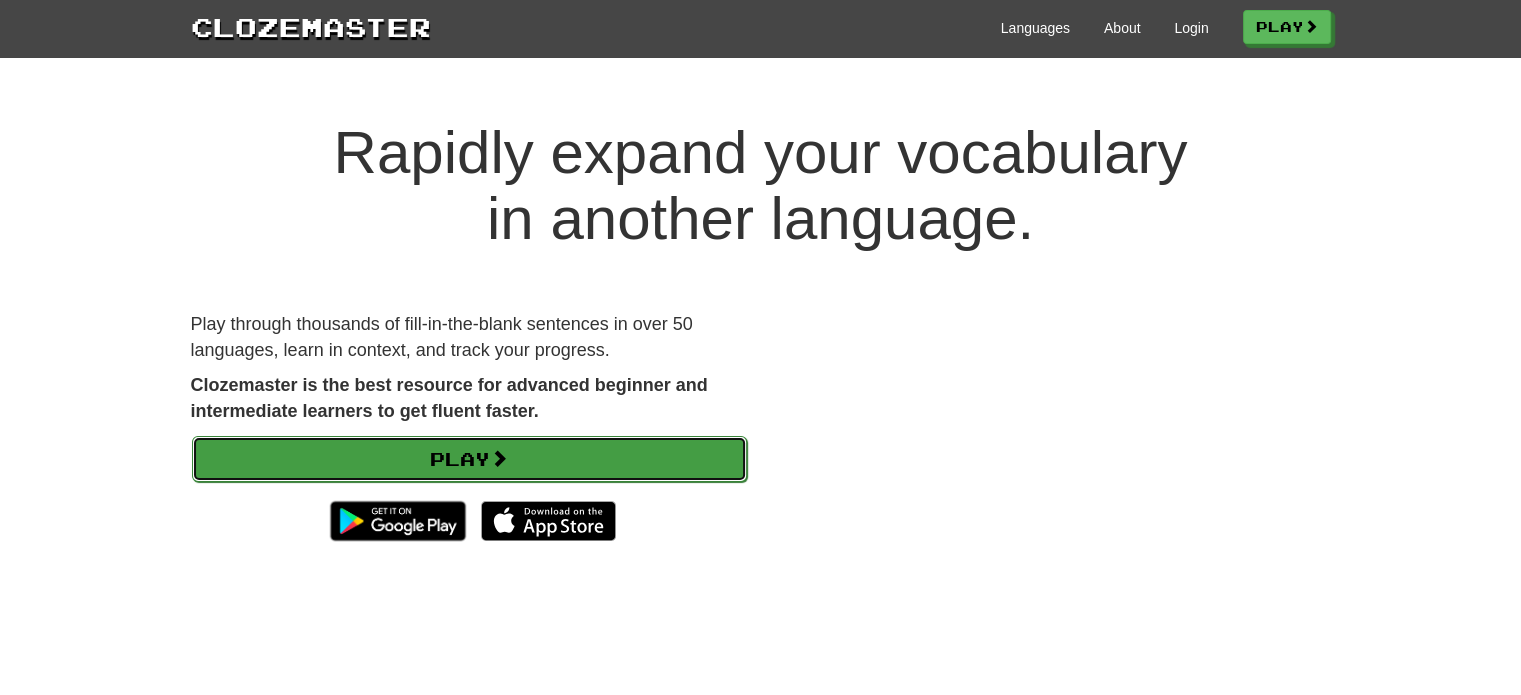 click on "Play" at bounding box center [469, 459] 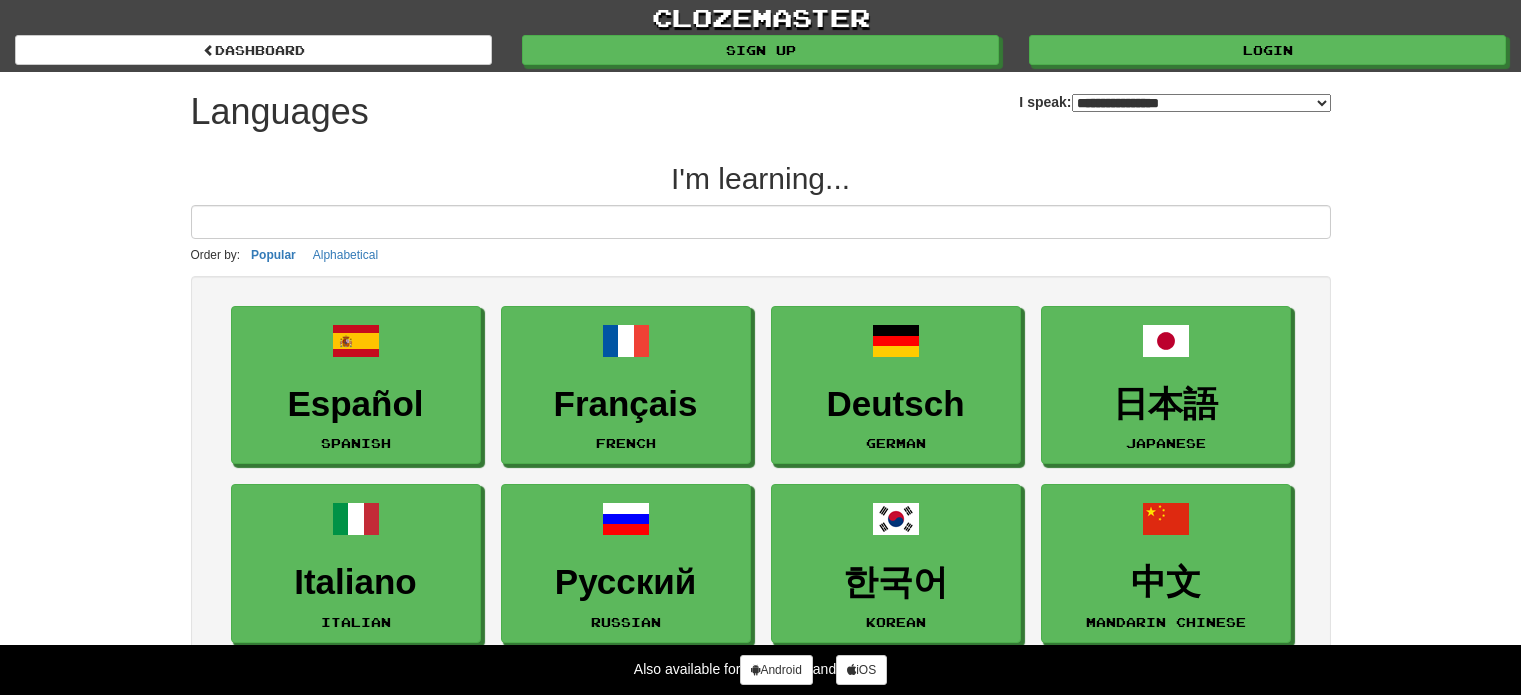 select on "*******" 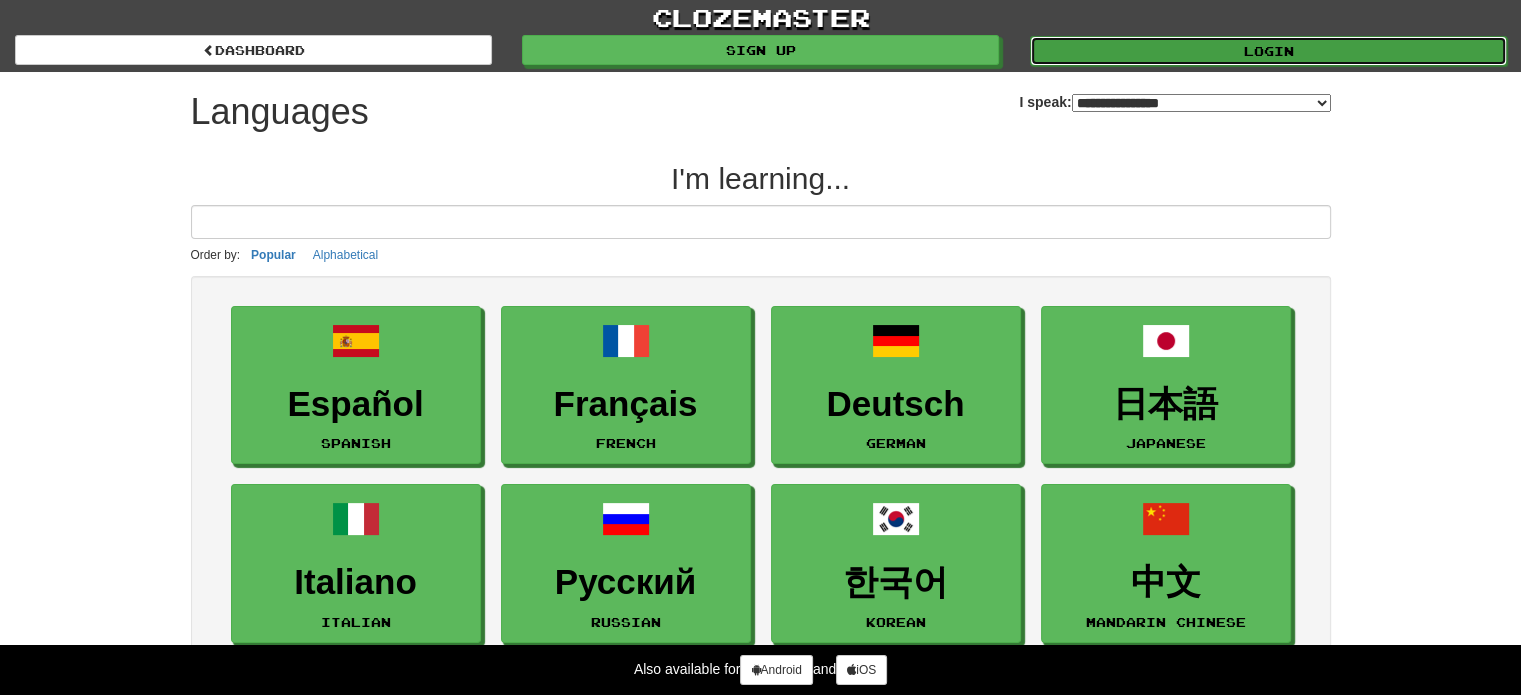 click on "Login" at bounding box center (1268, 51) 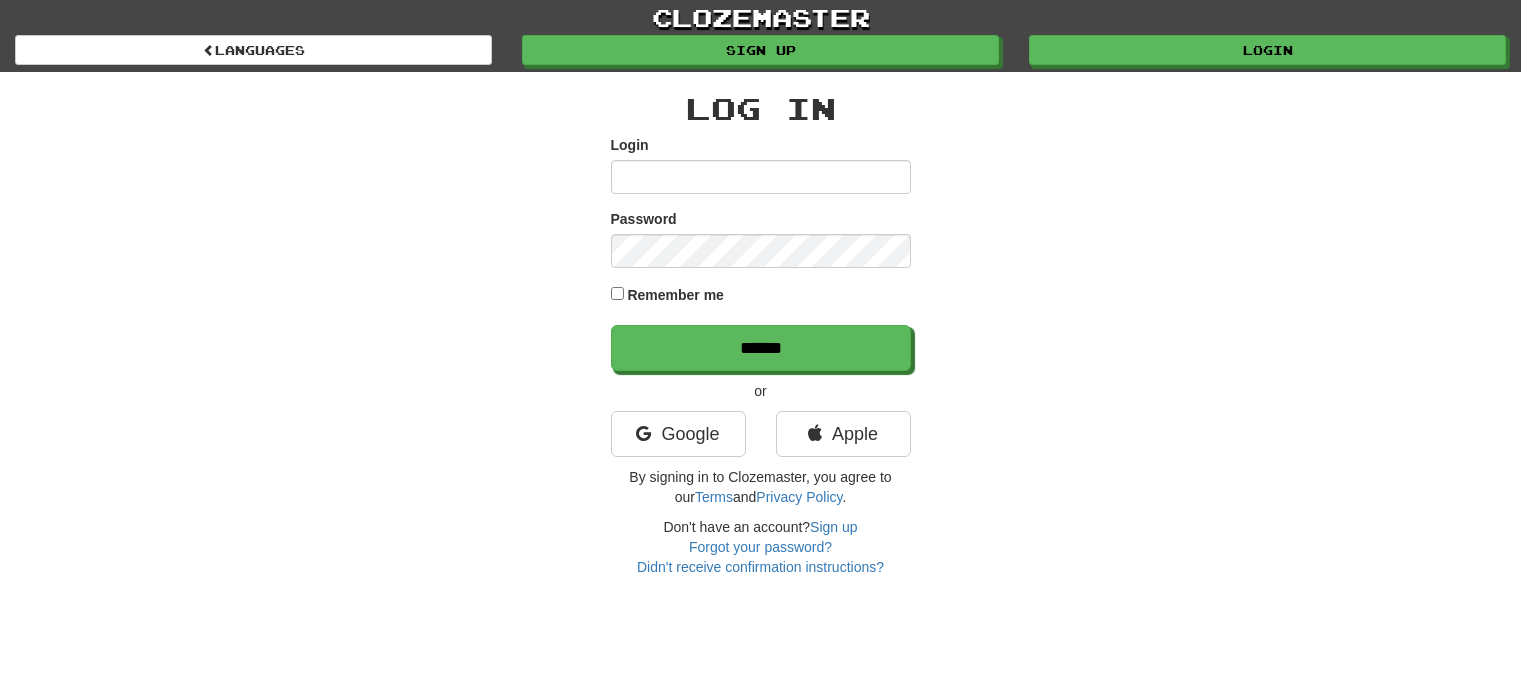 scroll, scrollTop: 0, scrollLeft: 0, axis: both 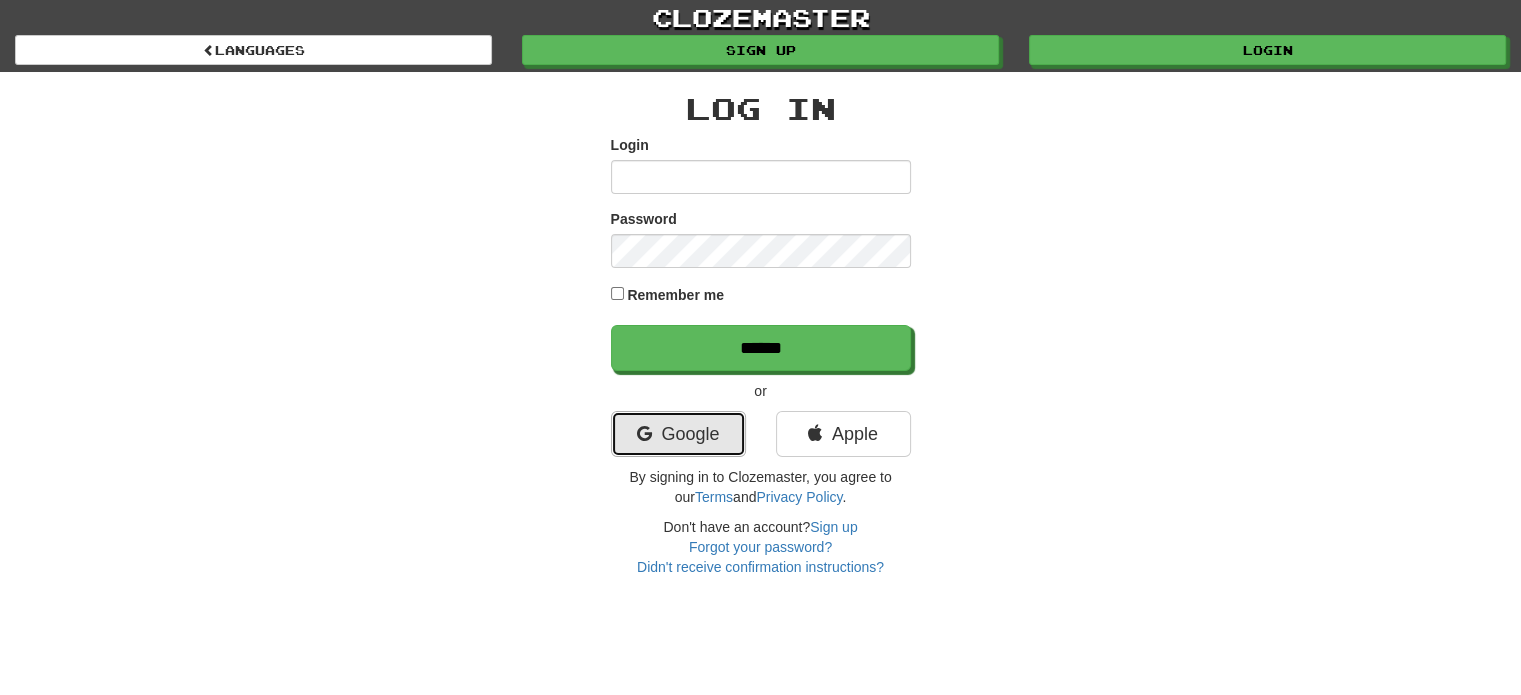 click on "Google" at bounding box center (678, 434) 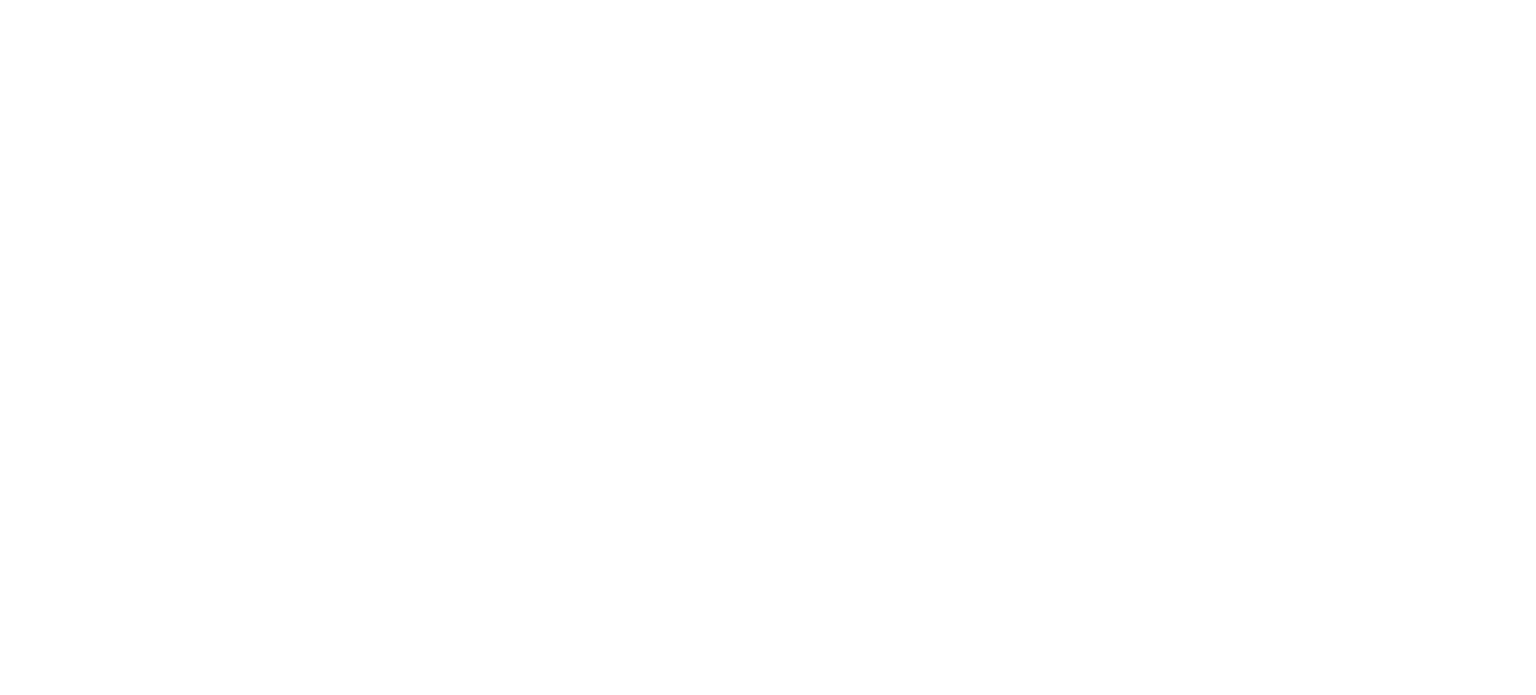 scroll, scrollTop: 0, scrollLeft: 0, axis: both 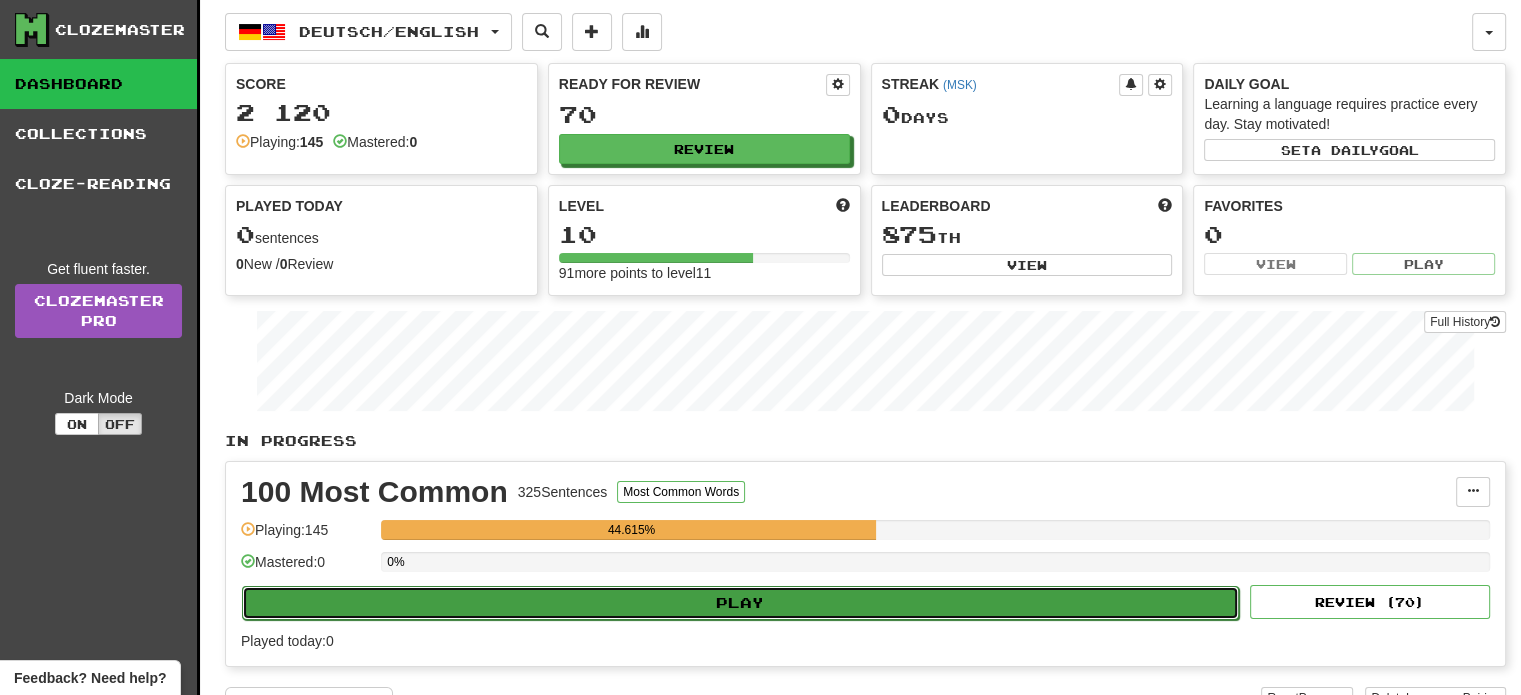 click on "Play" at bounding box center (740, 603) 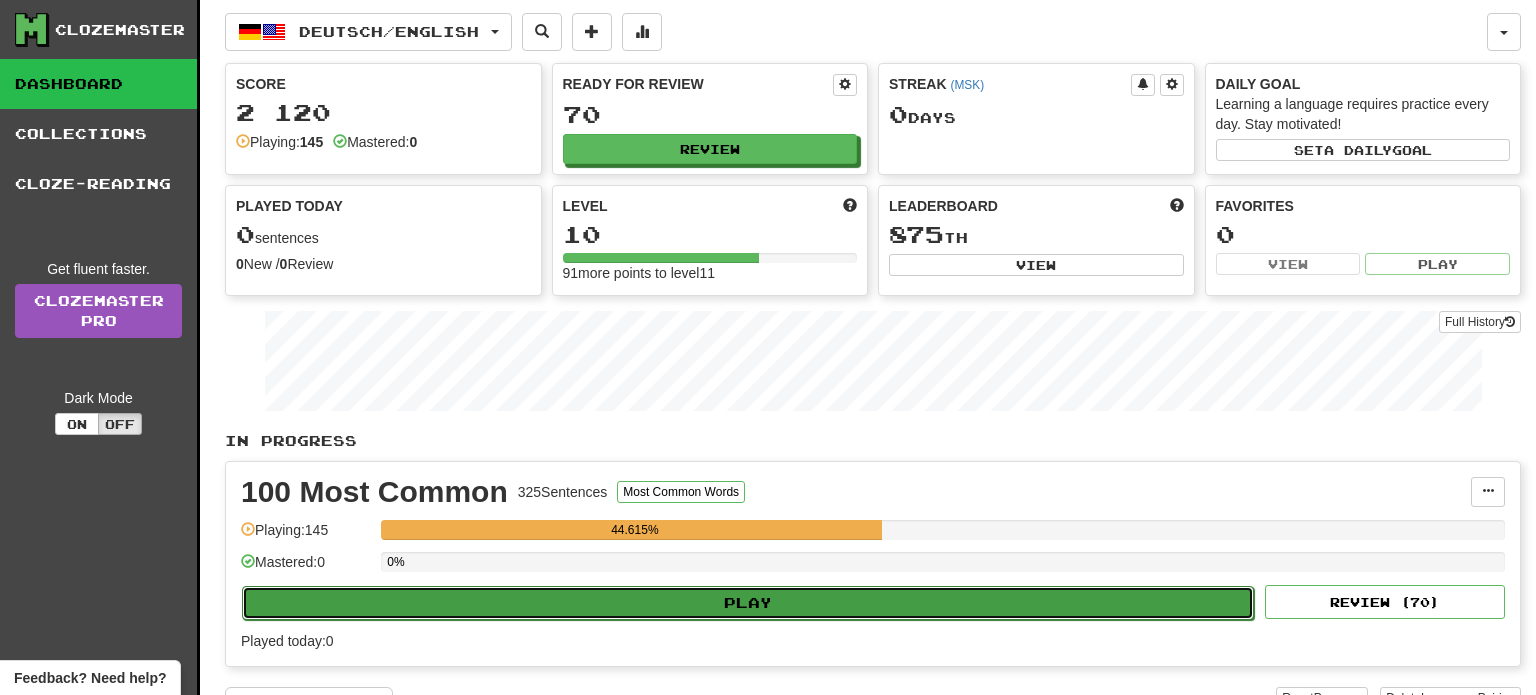 select on "**" 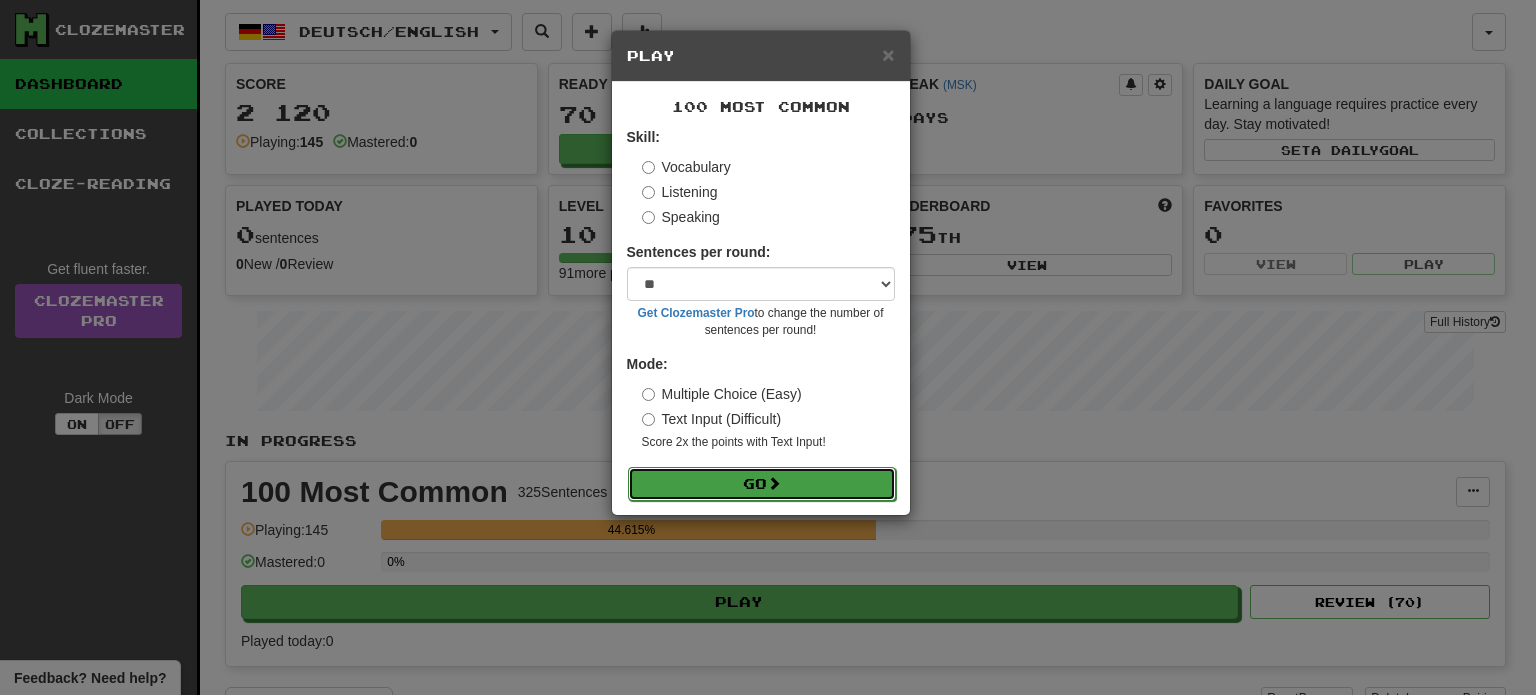 click at bounding box center (774, 483) 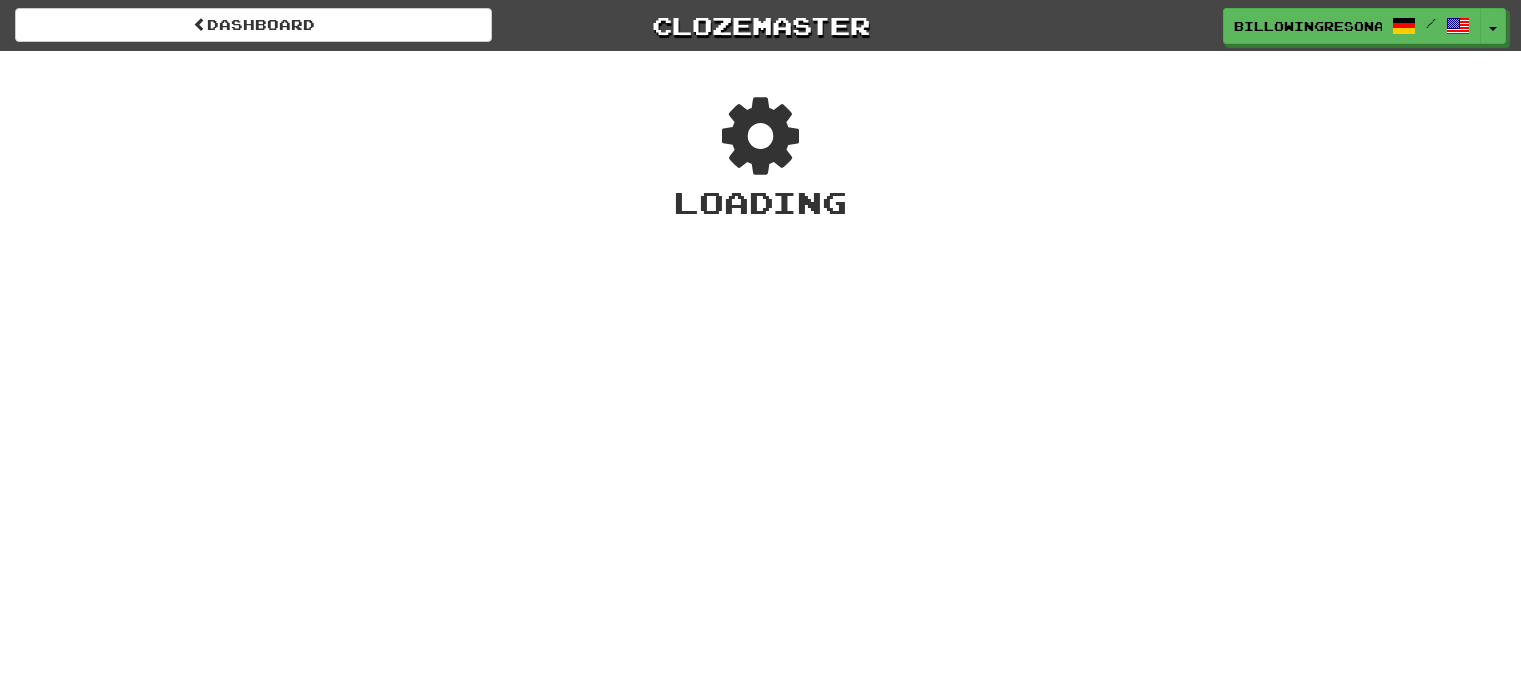 scroll, scrollTop: 0, scrollLeft: 0, axis: both 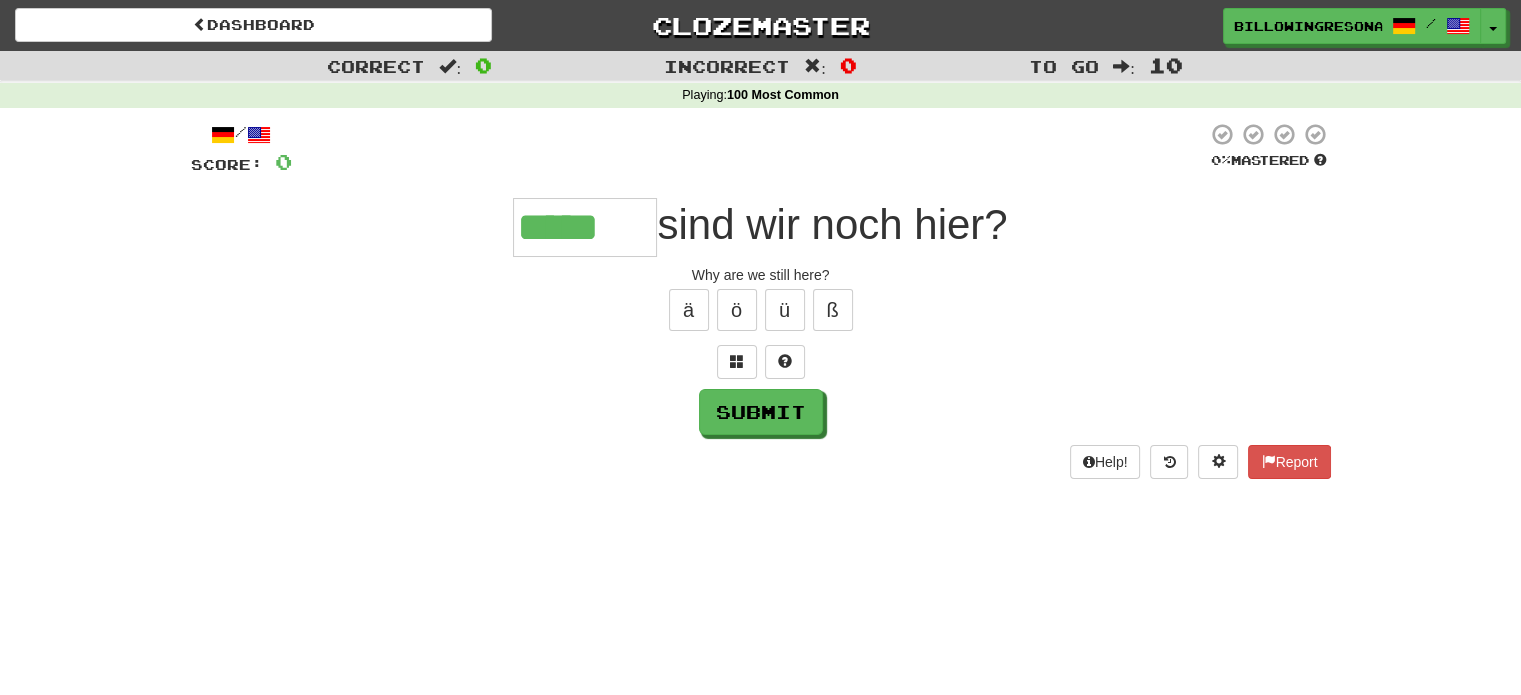 type on "*****" 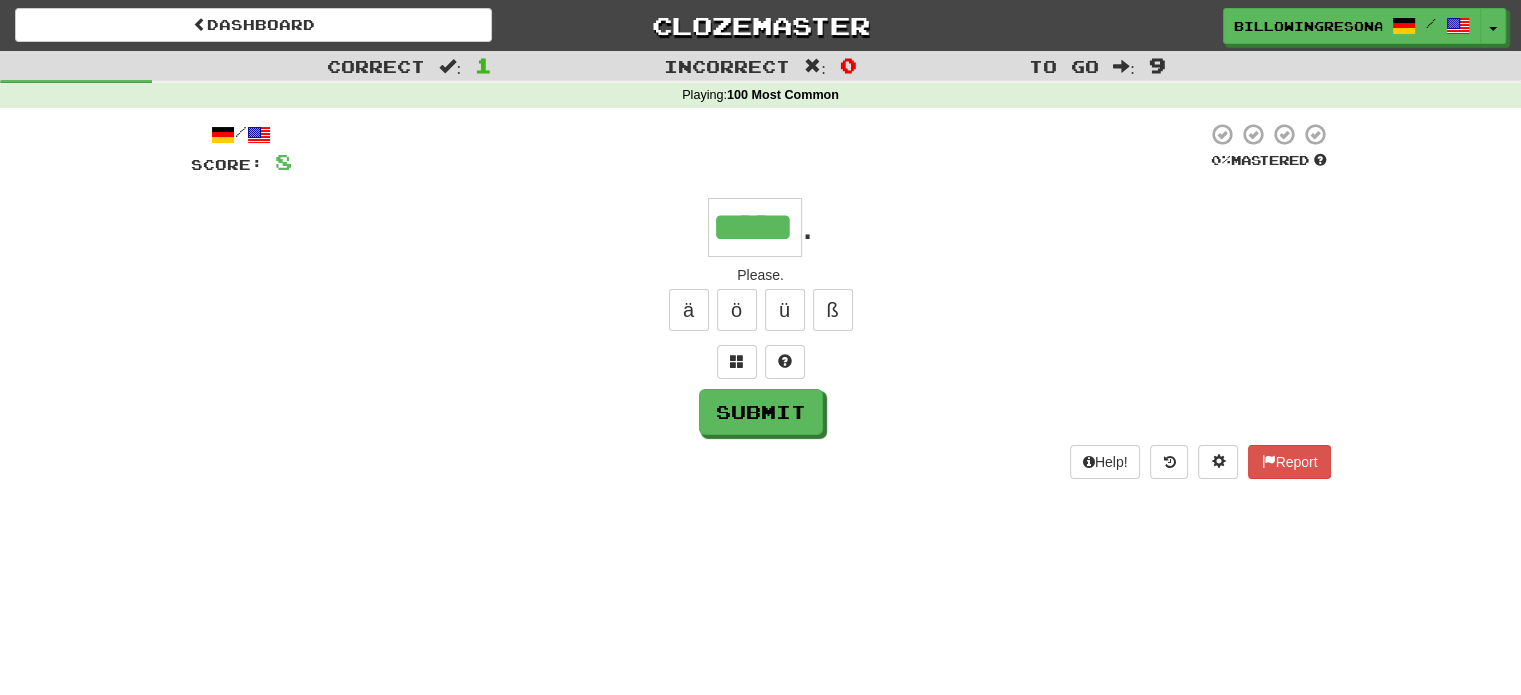 type on "*****" 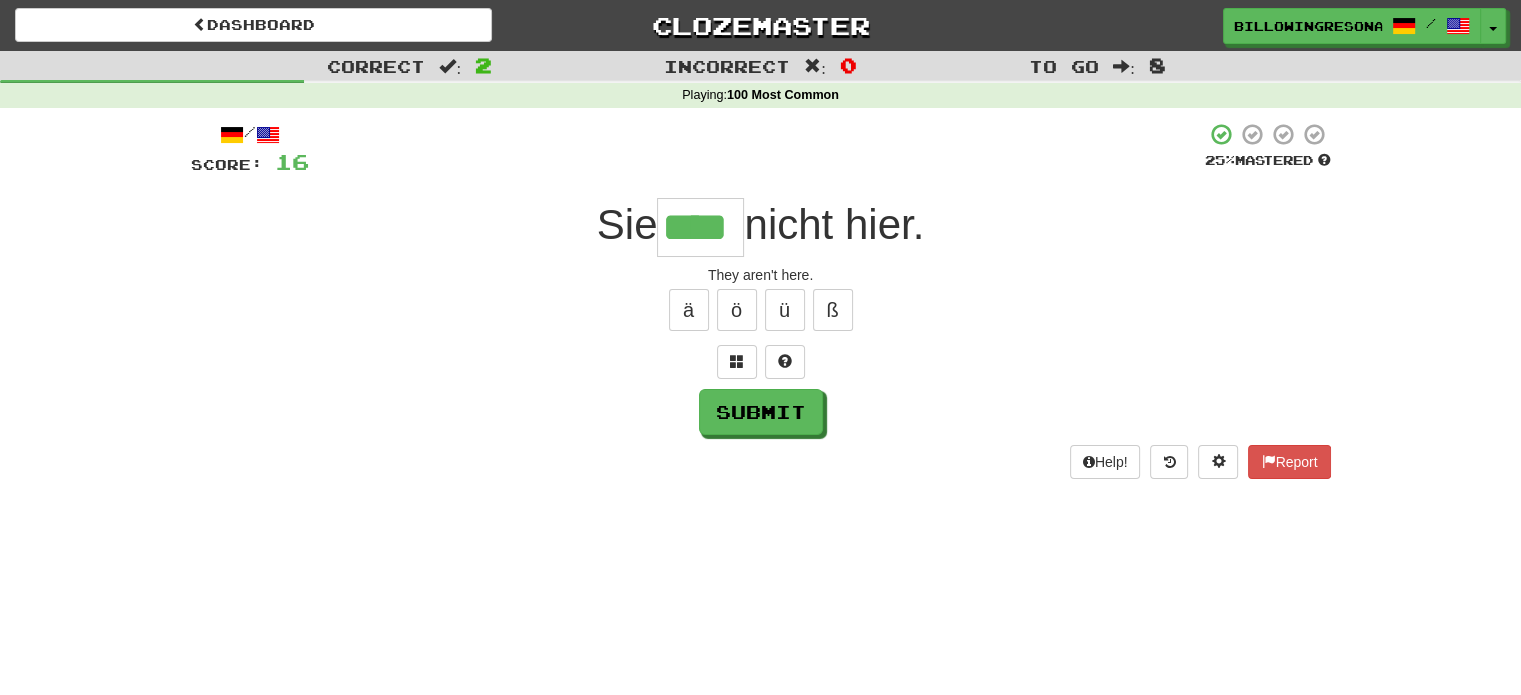 type on "****" 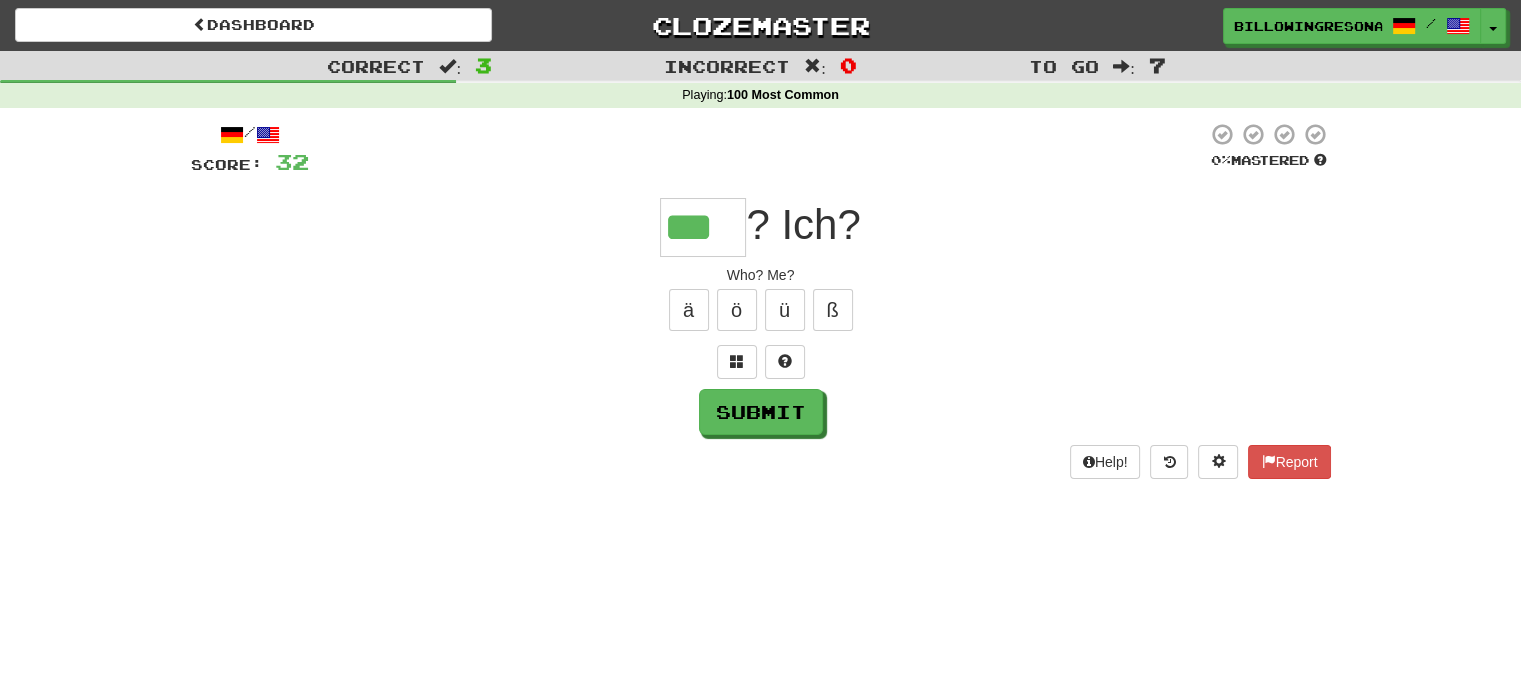 type on "***" 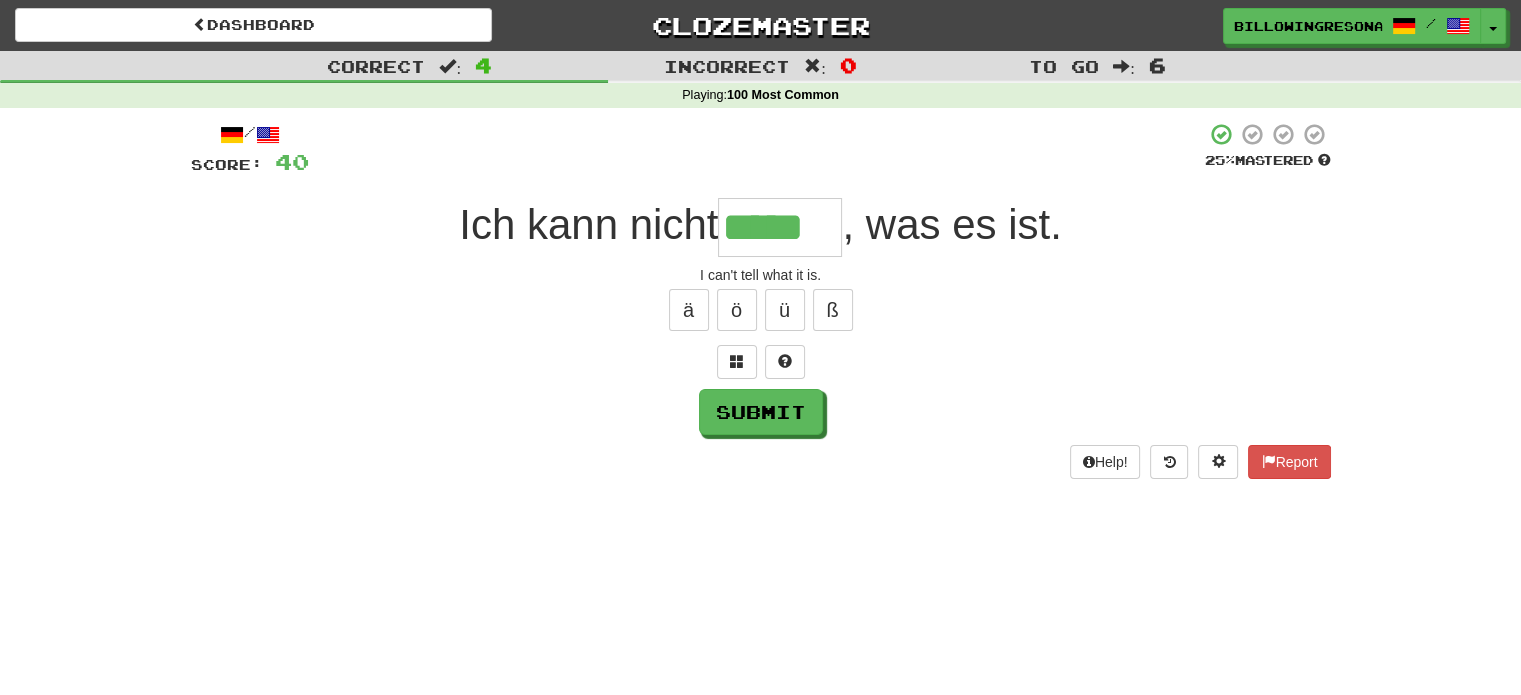 type on "*****" 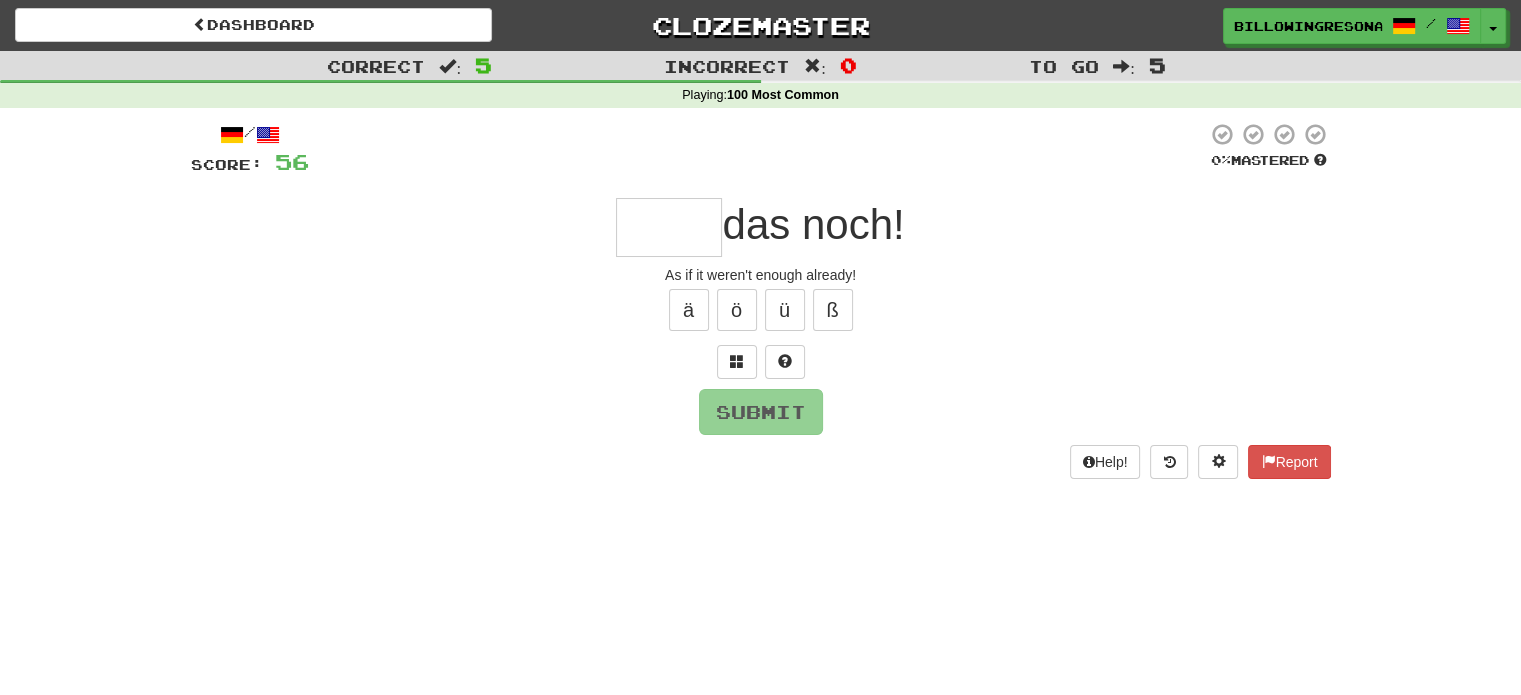 type on "****" 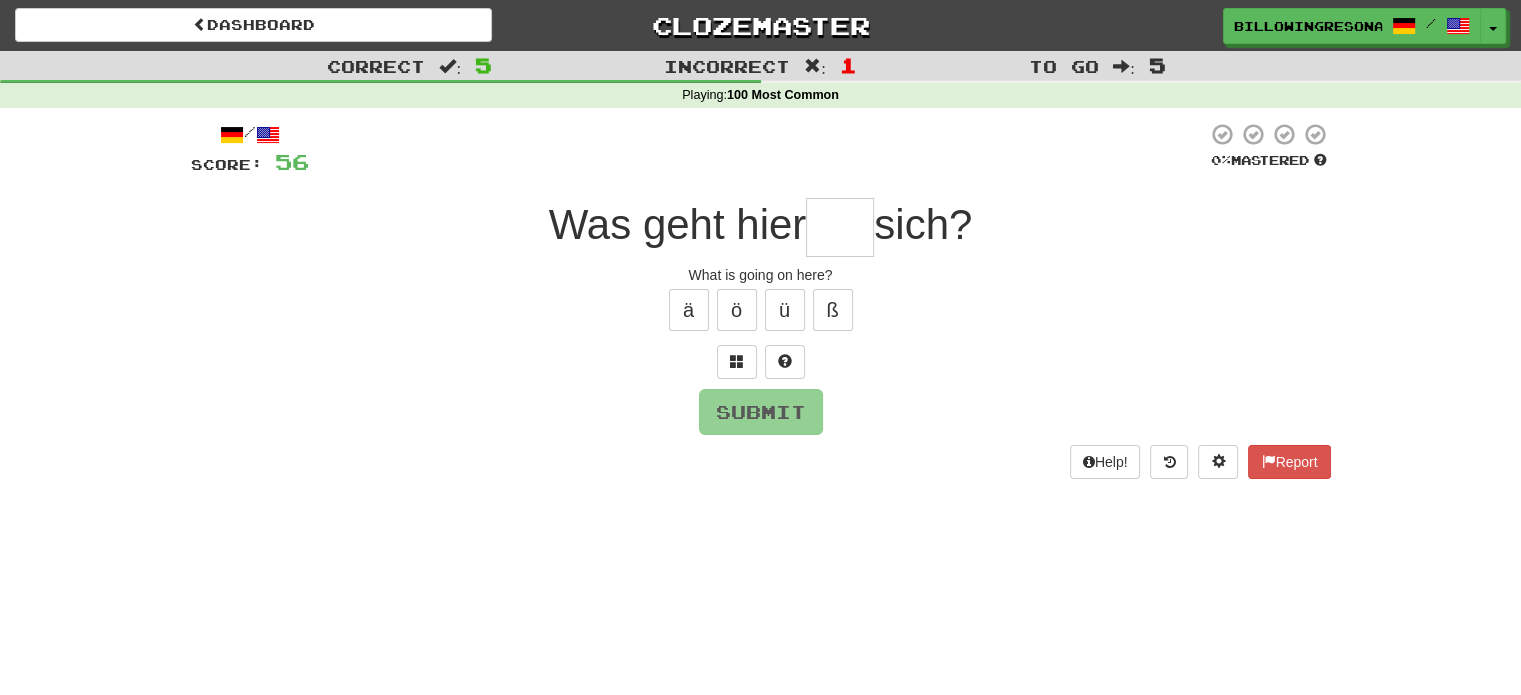 type on "*" 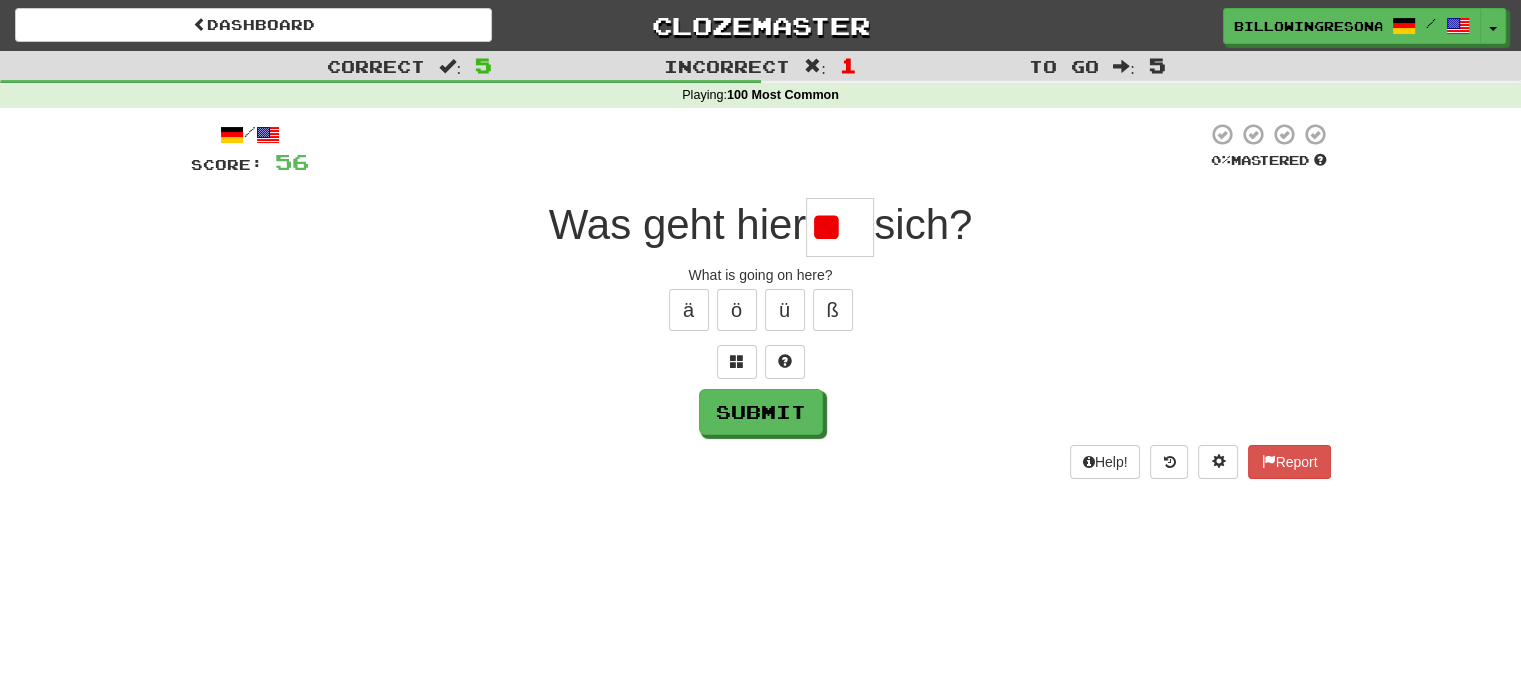 type on "*" 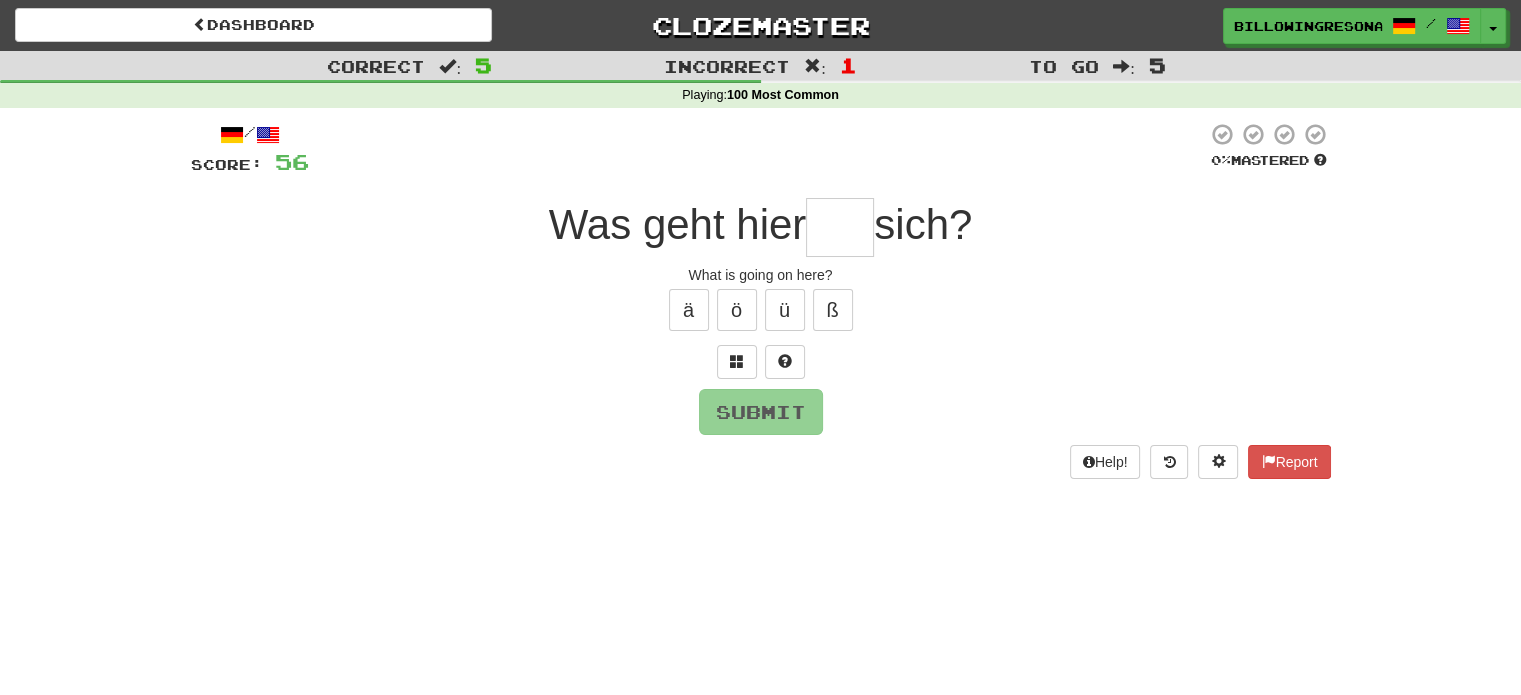 type on "*" 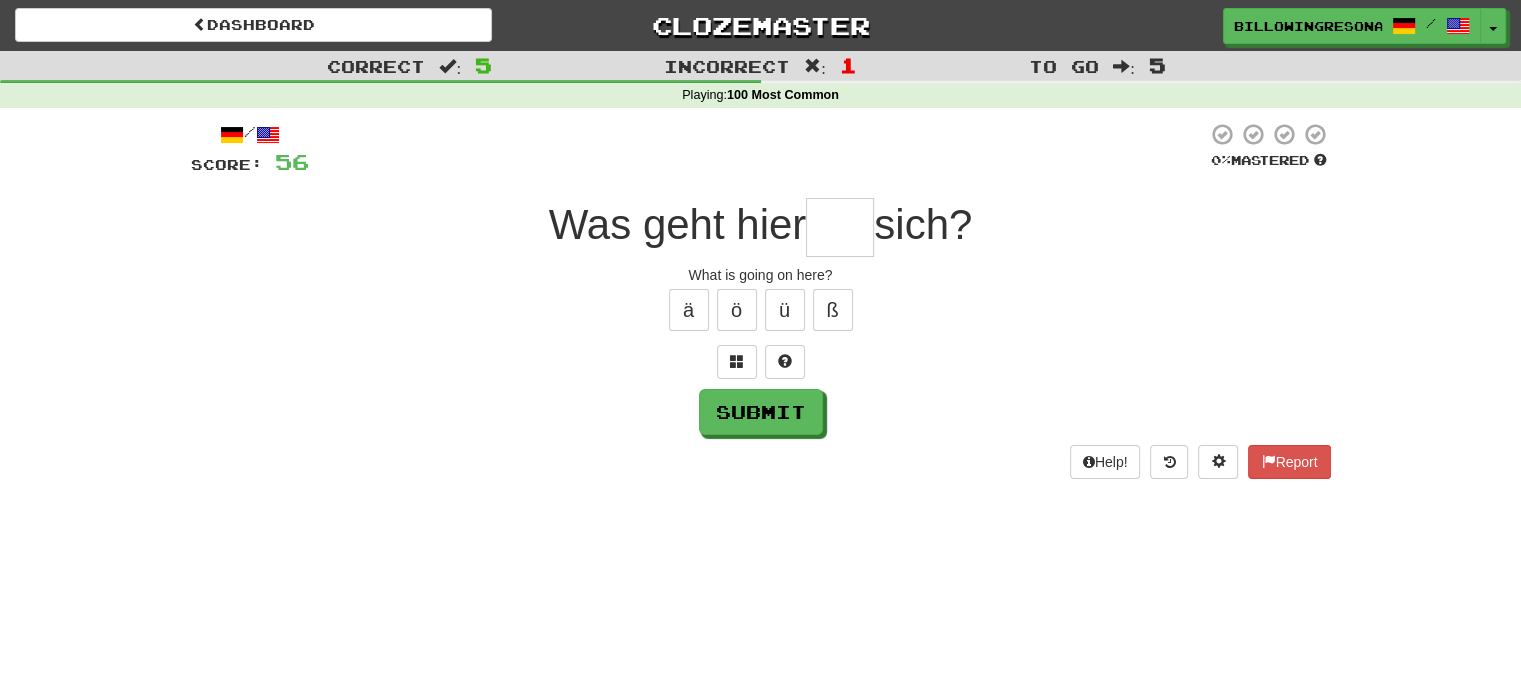 type on "*" 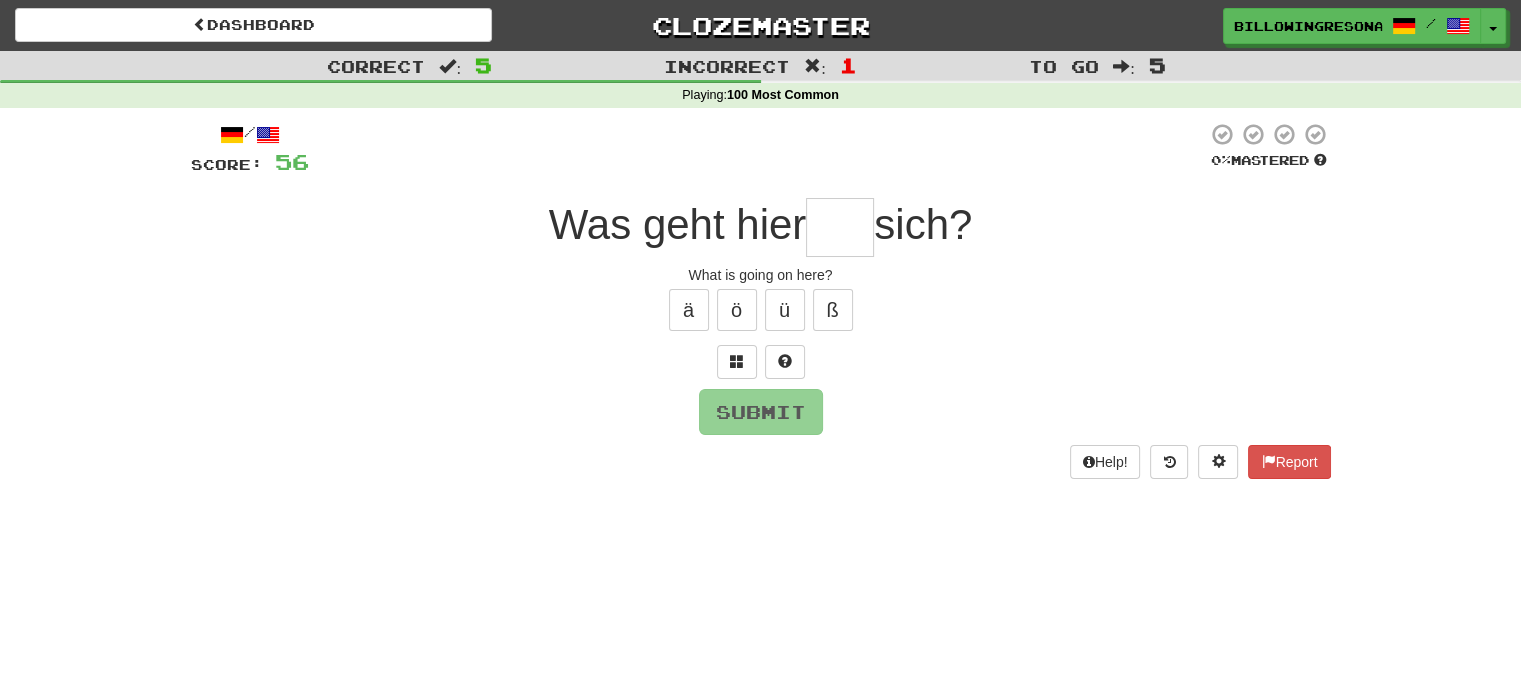 type on "*" 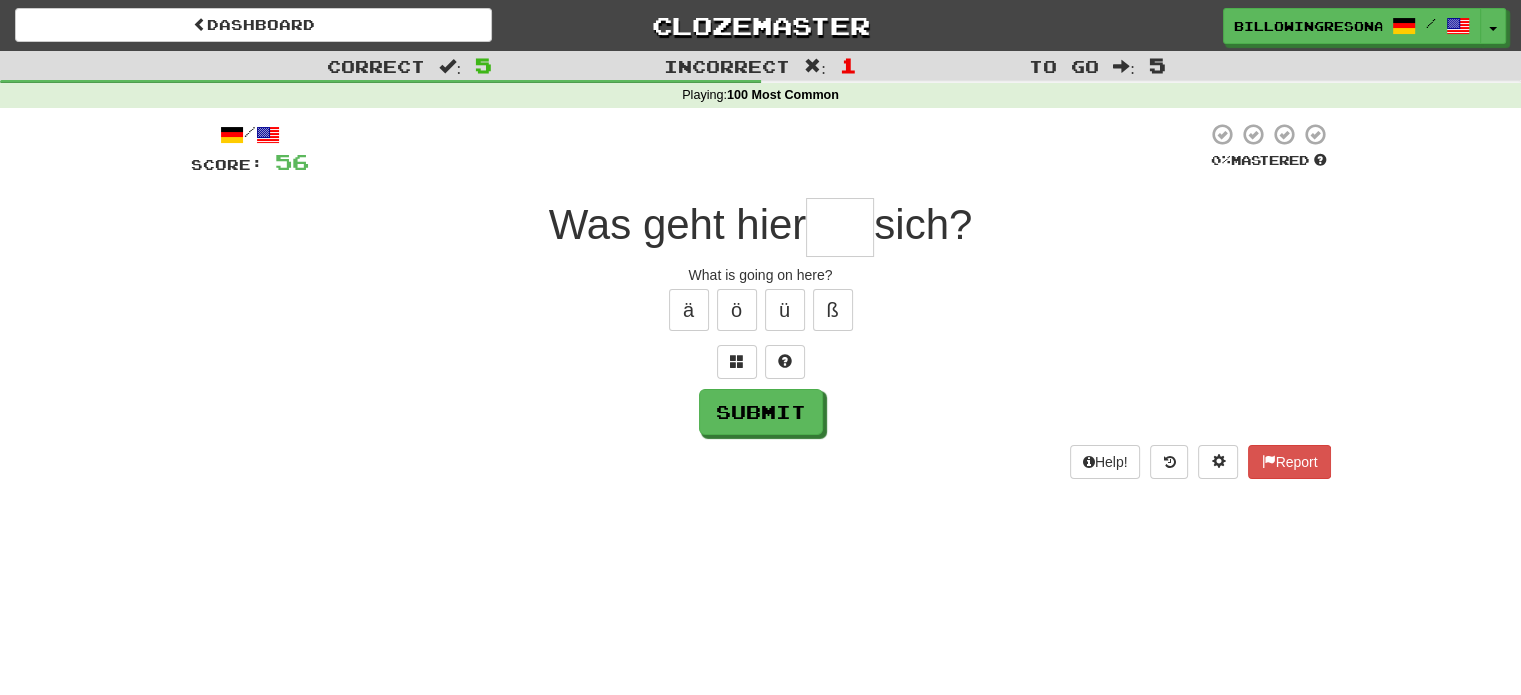 type on "*" 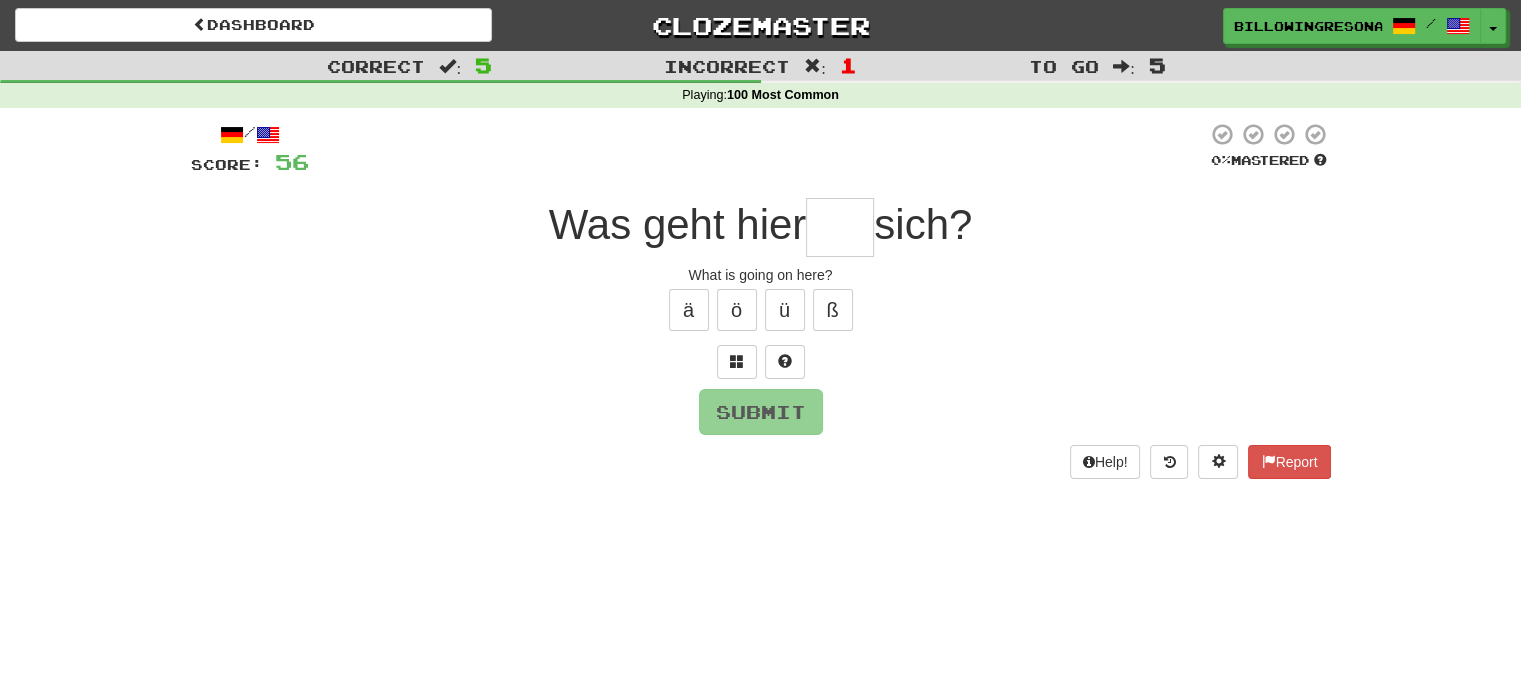 type on "*" 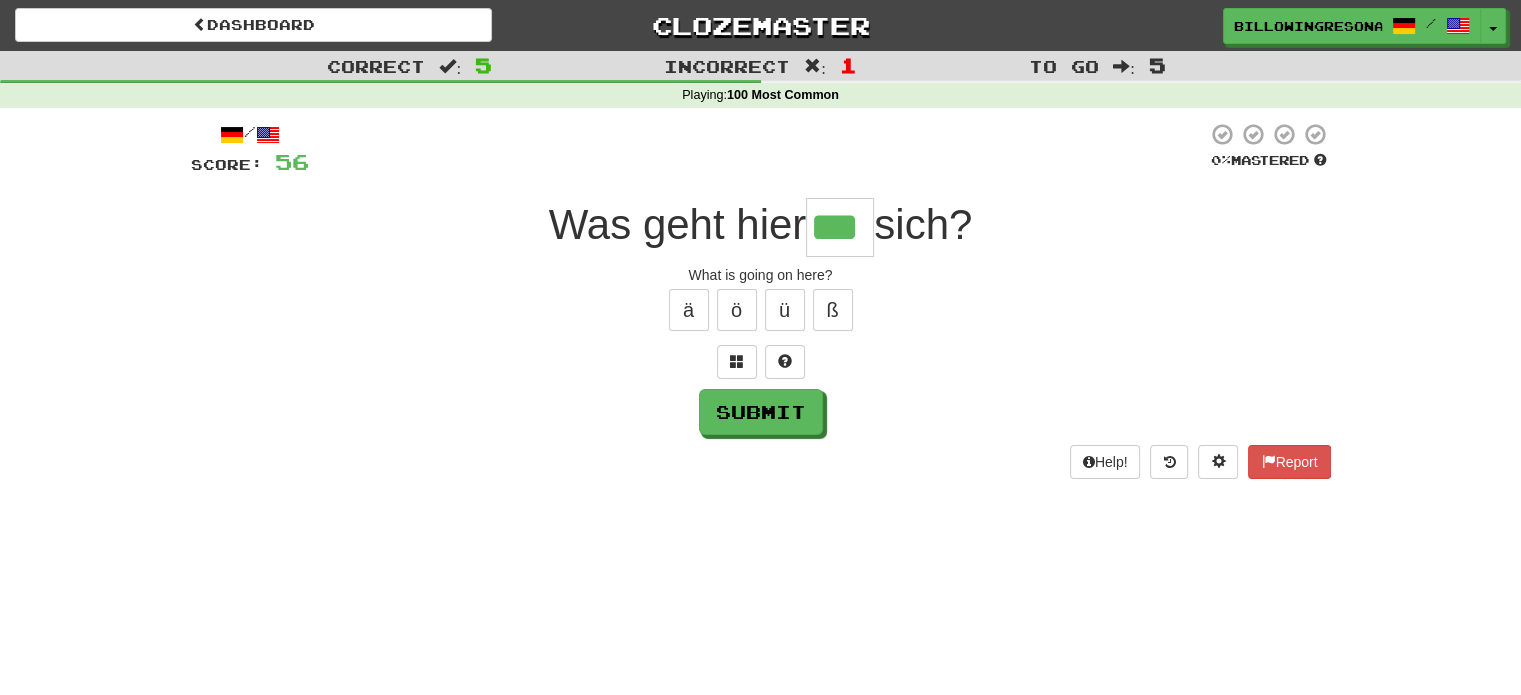 type on "***" 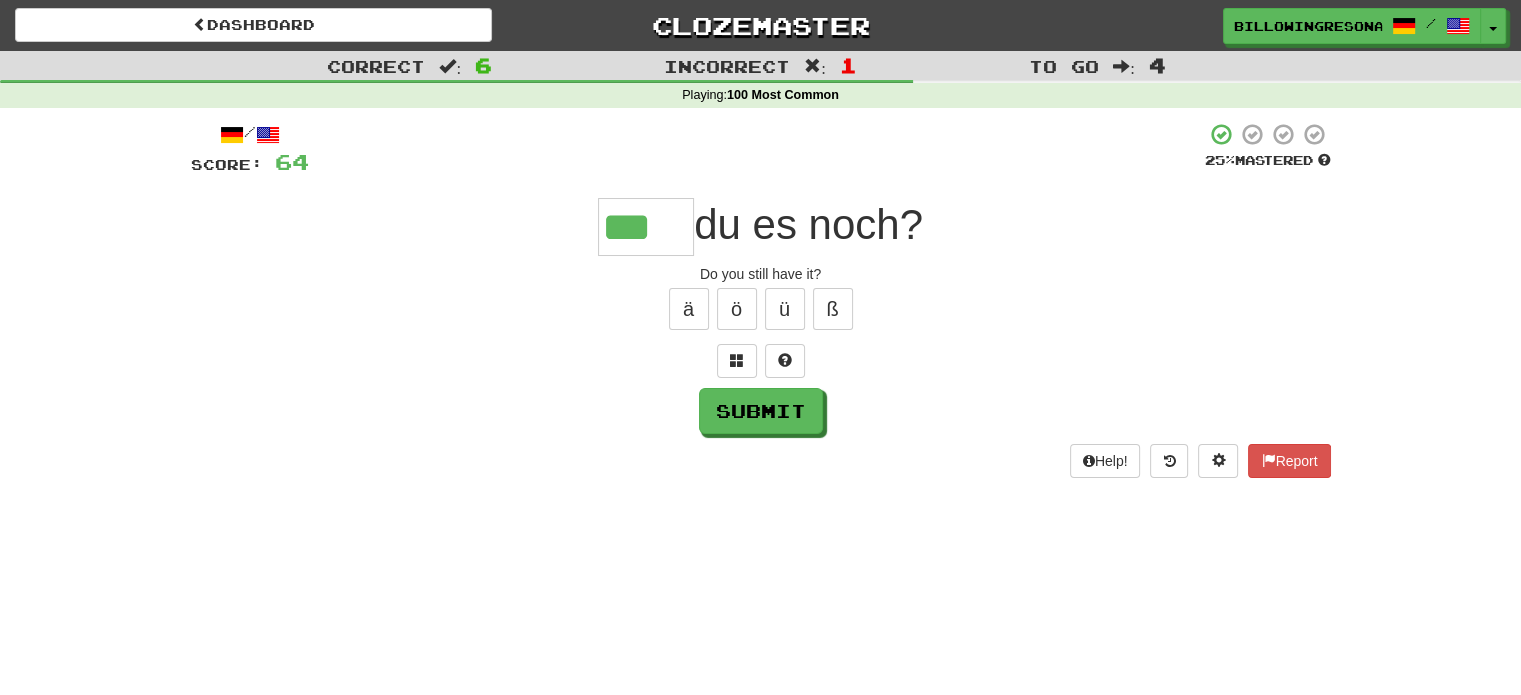 scroll, scrollTop: 0, scrollLeft: 0, axis: both 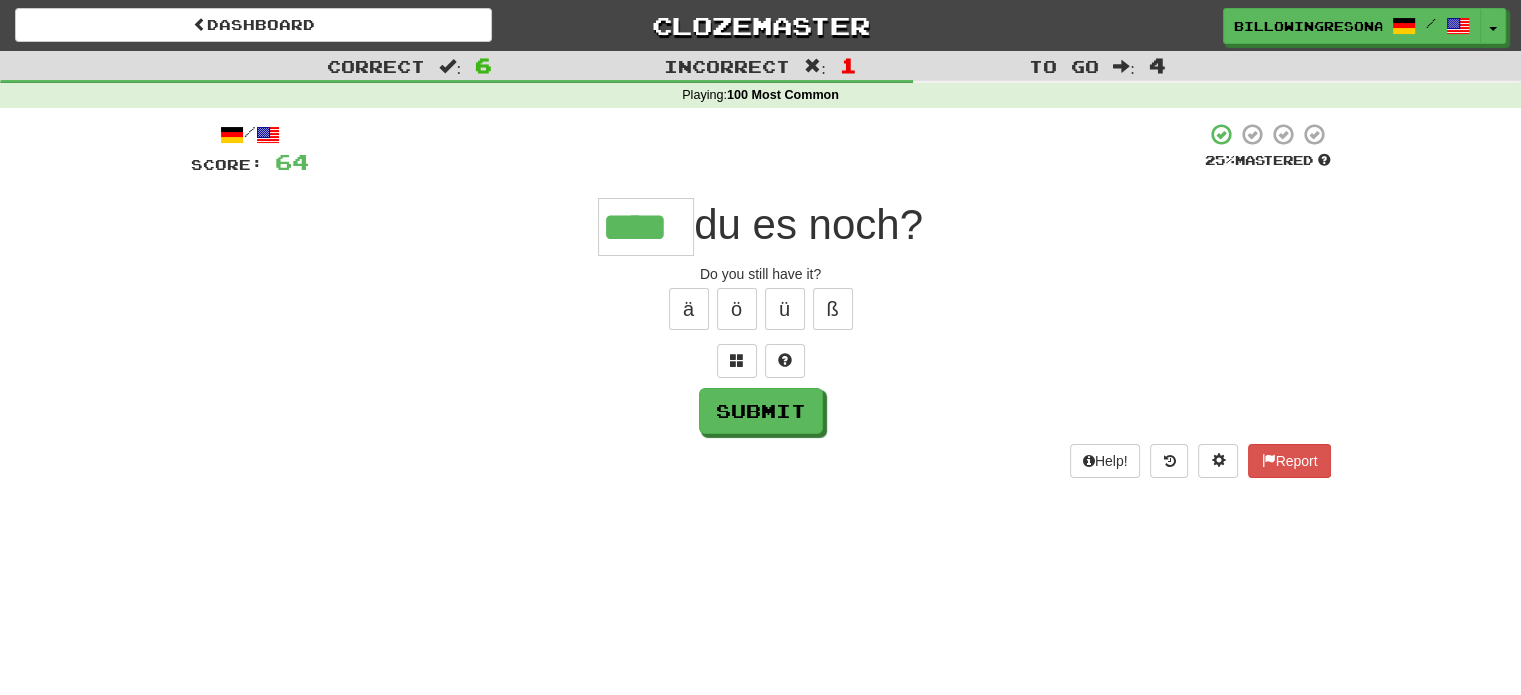 type on "****" 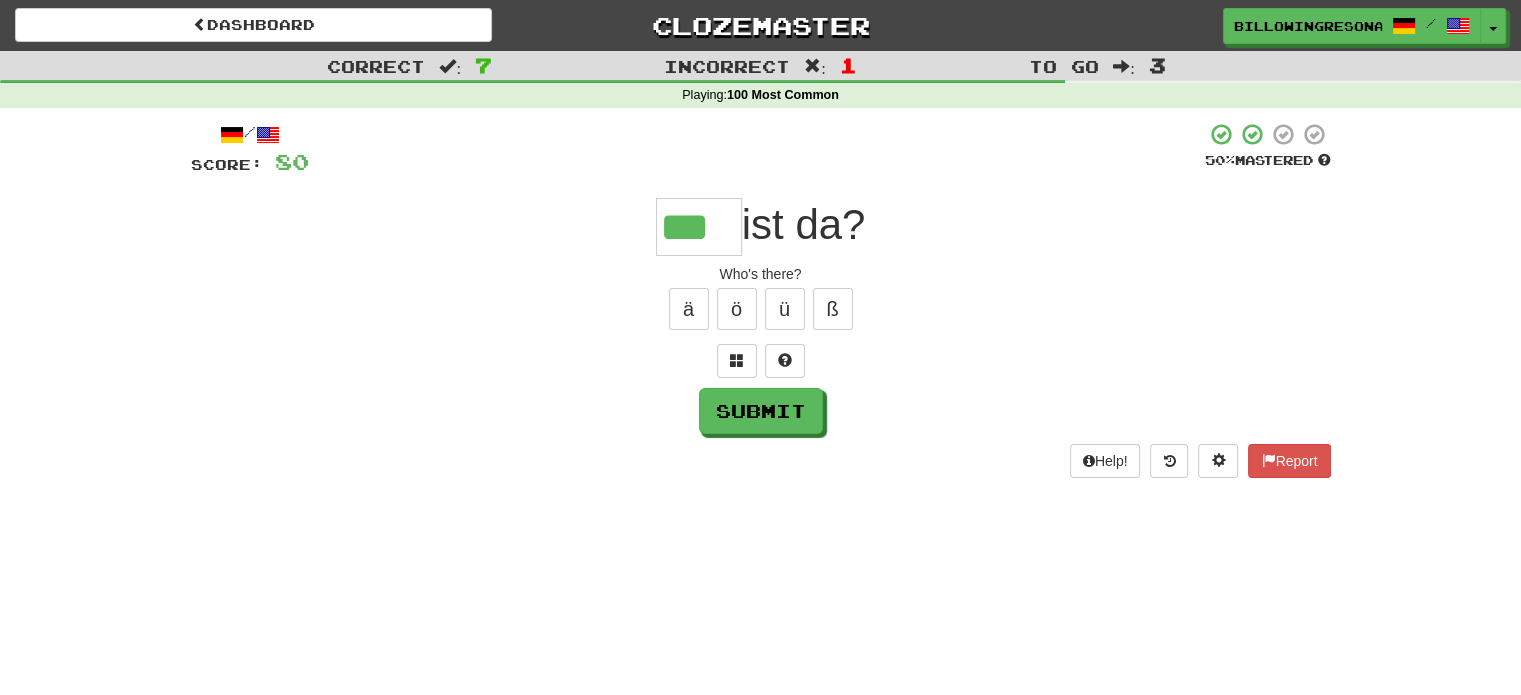 type on "***" 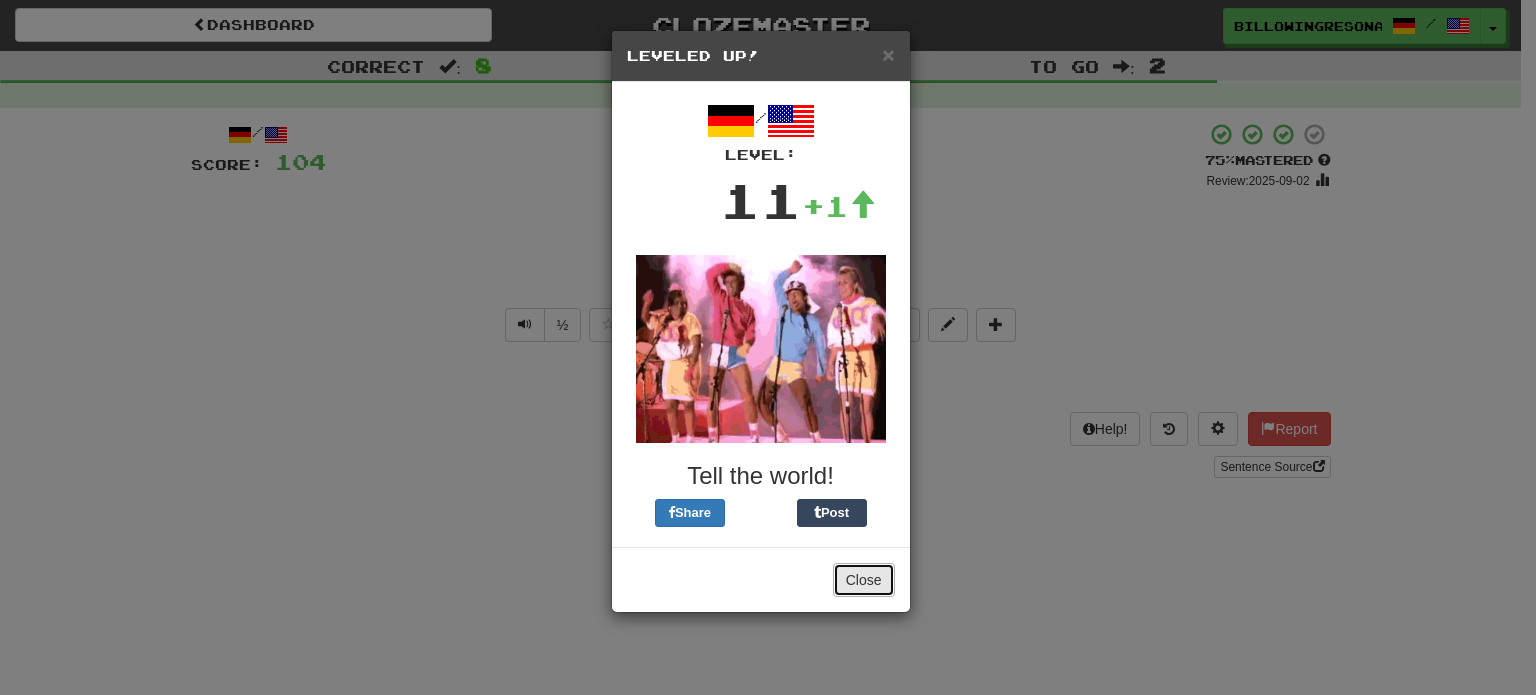 click on "Close" at bounding box center [864, 580] 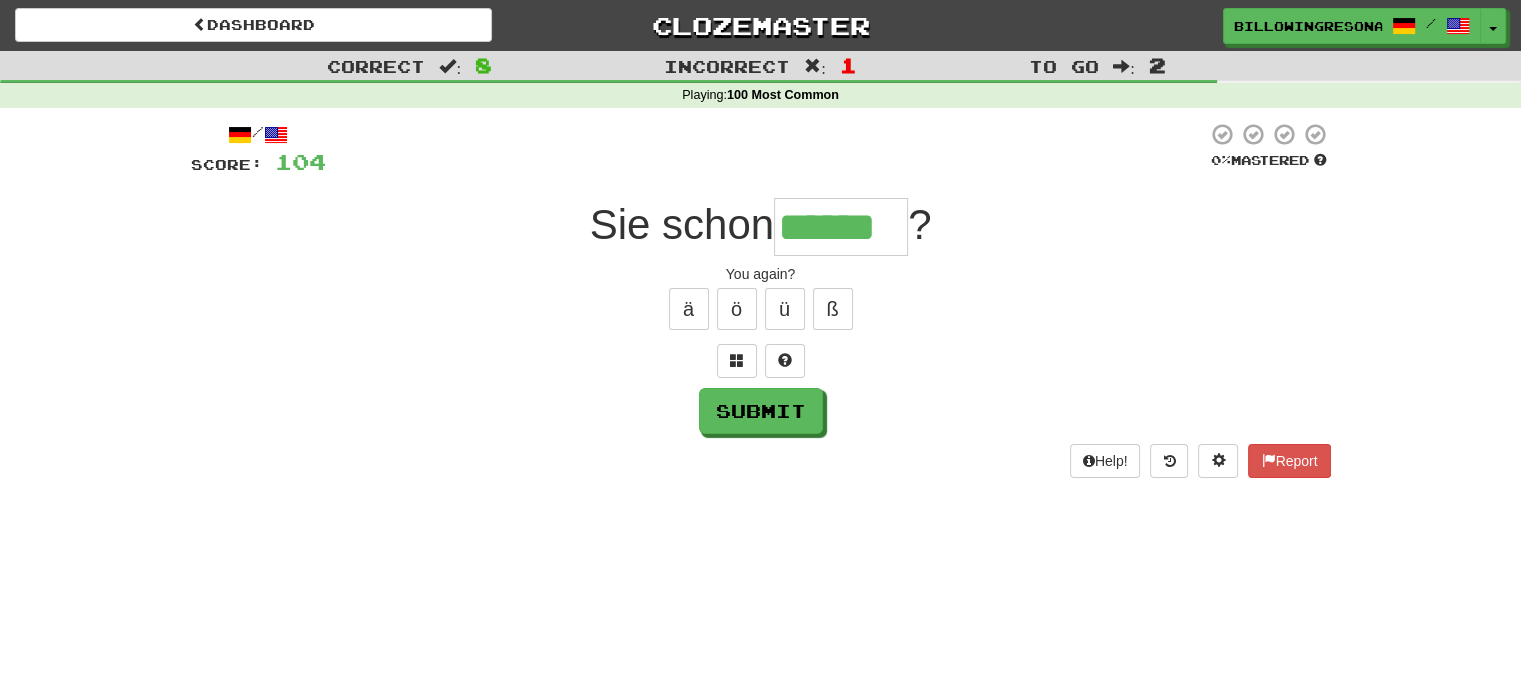 type on "******" 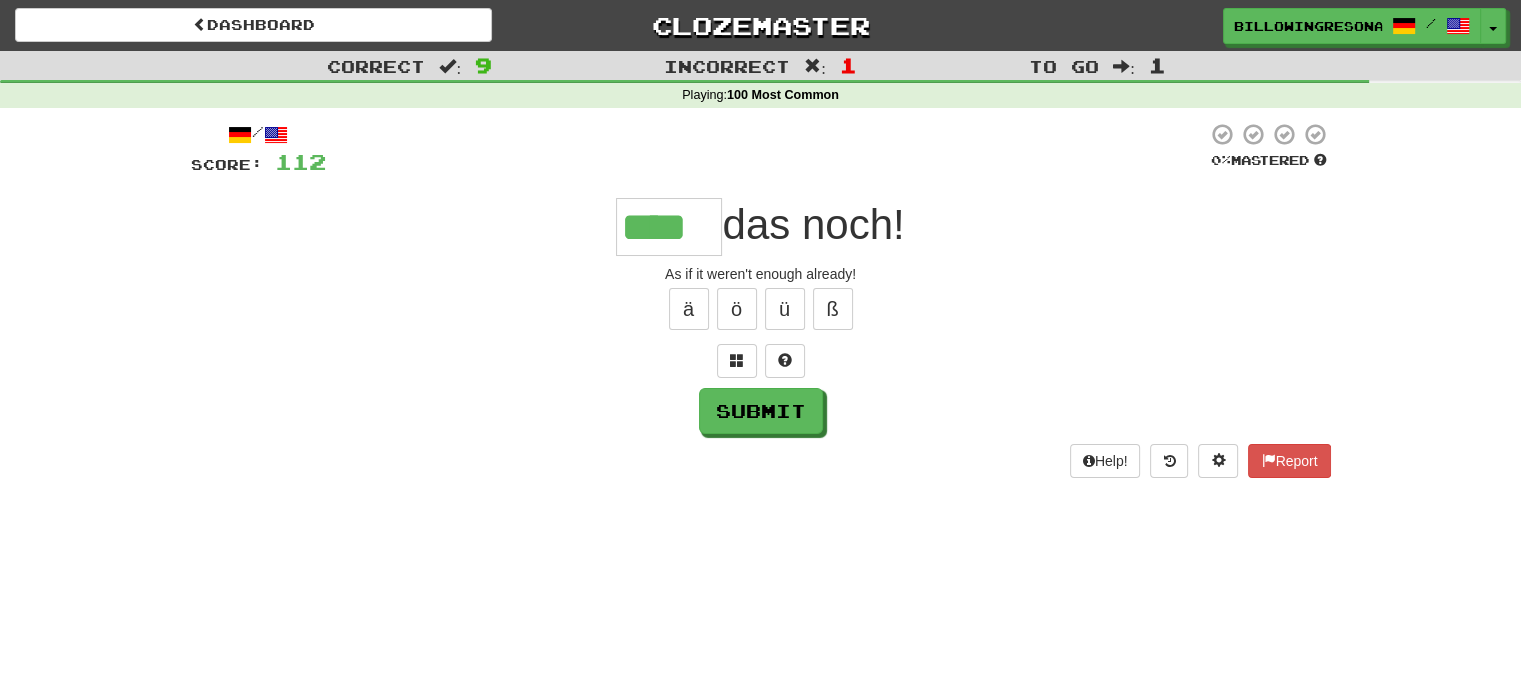 type on "****" 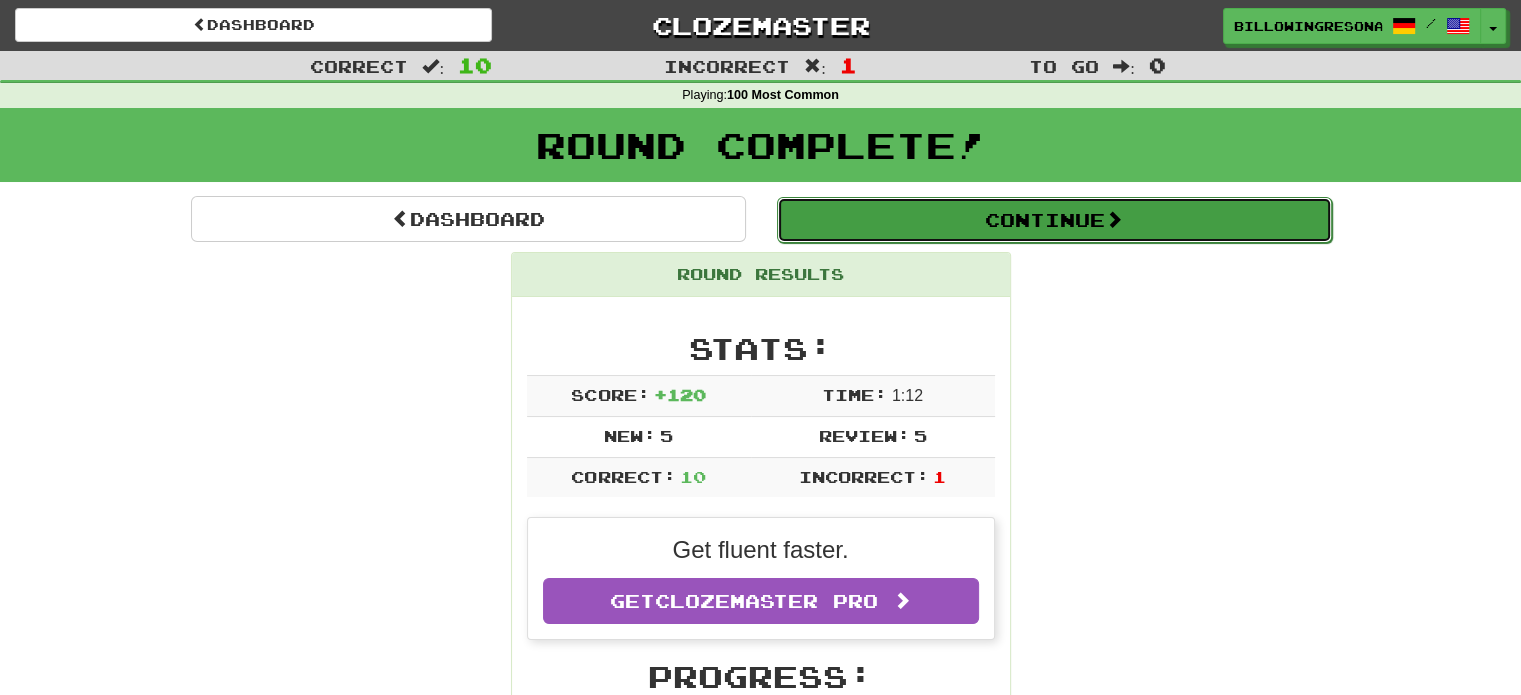 click on "Continue" at bounding box center [1054, 220] 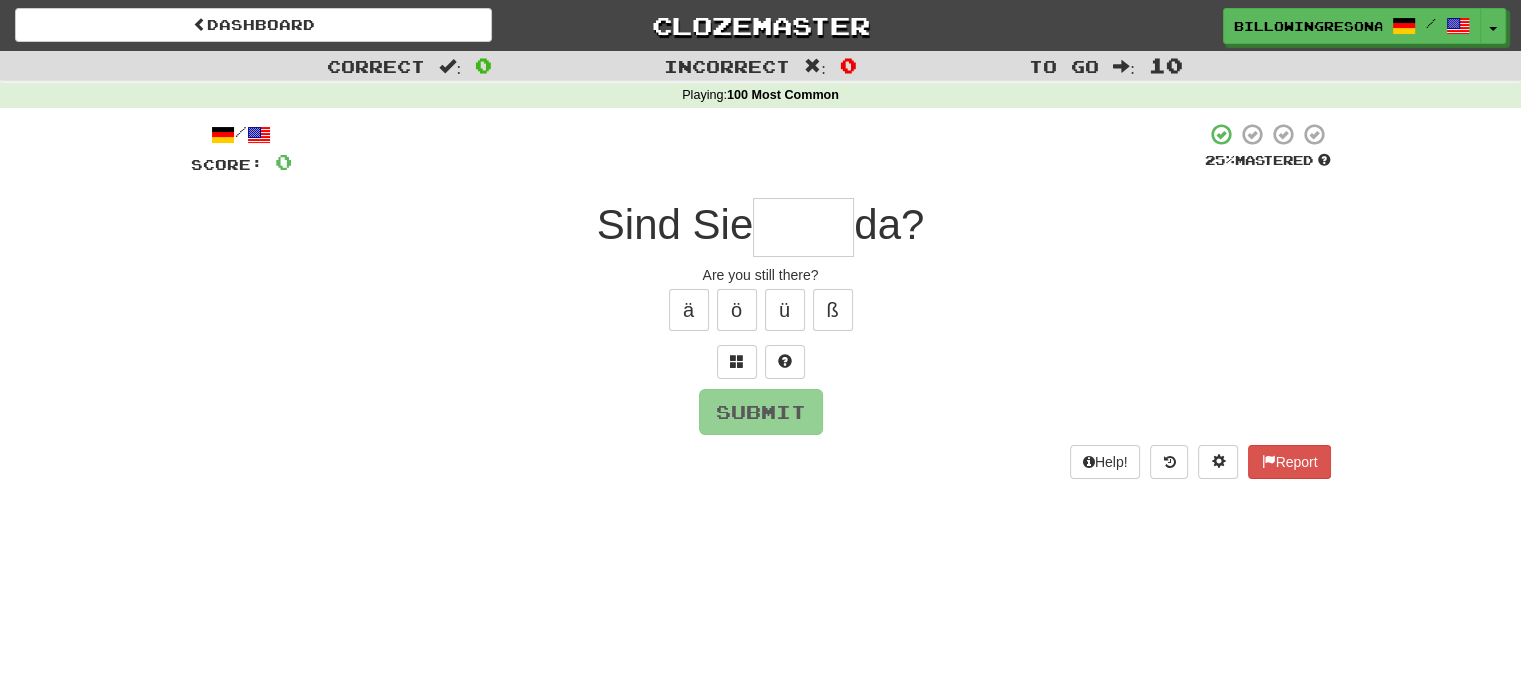 type on "*" 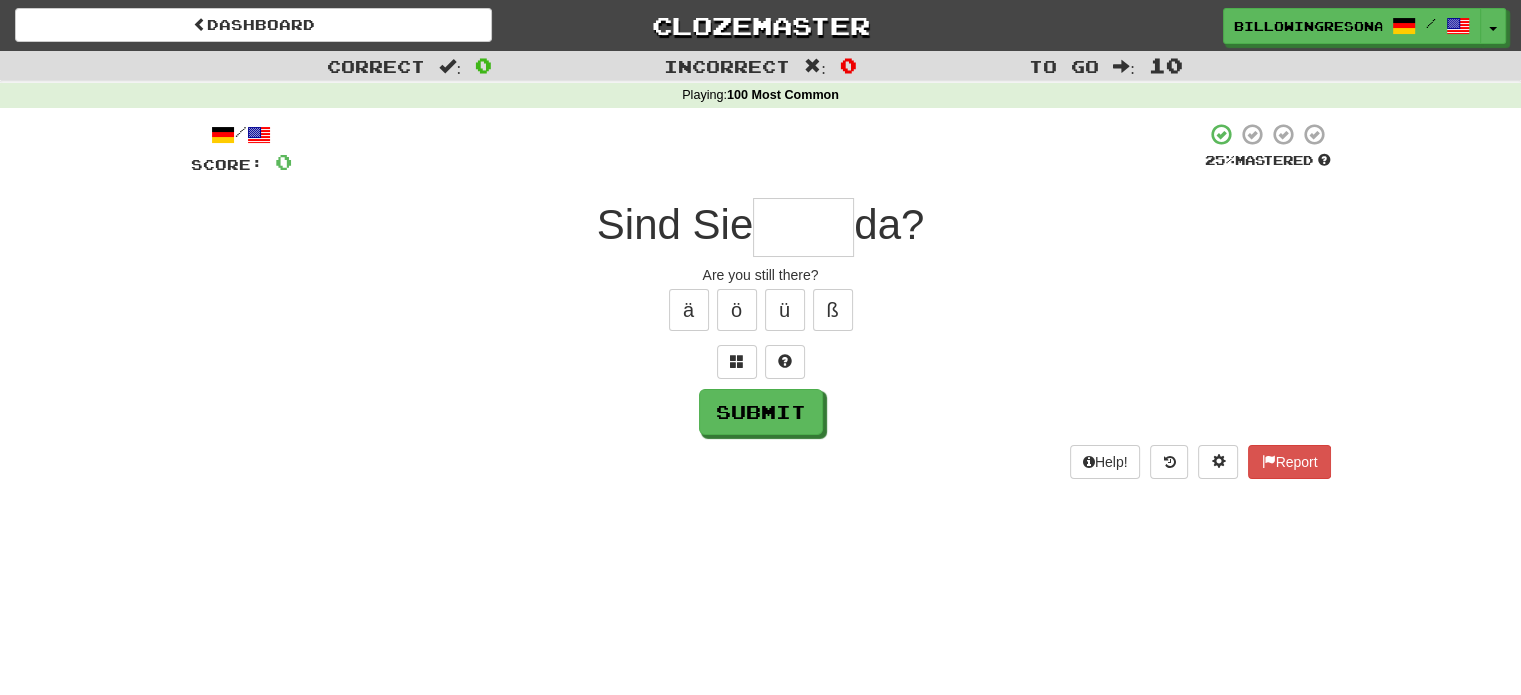 type on "*" 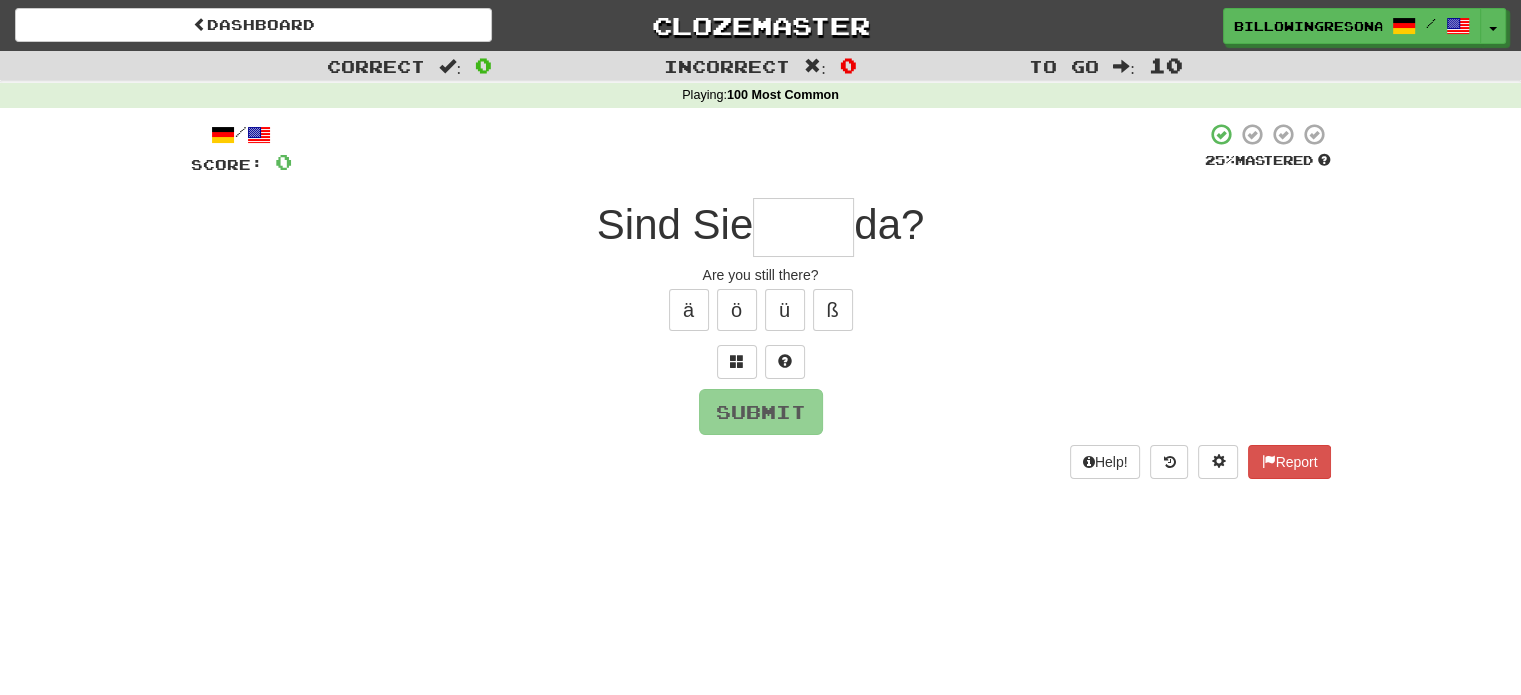 type on "*" 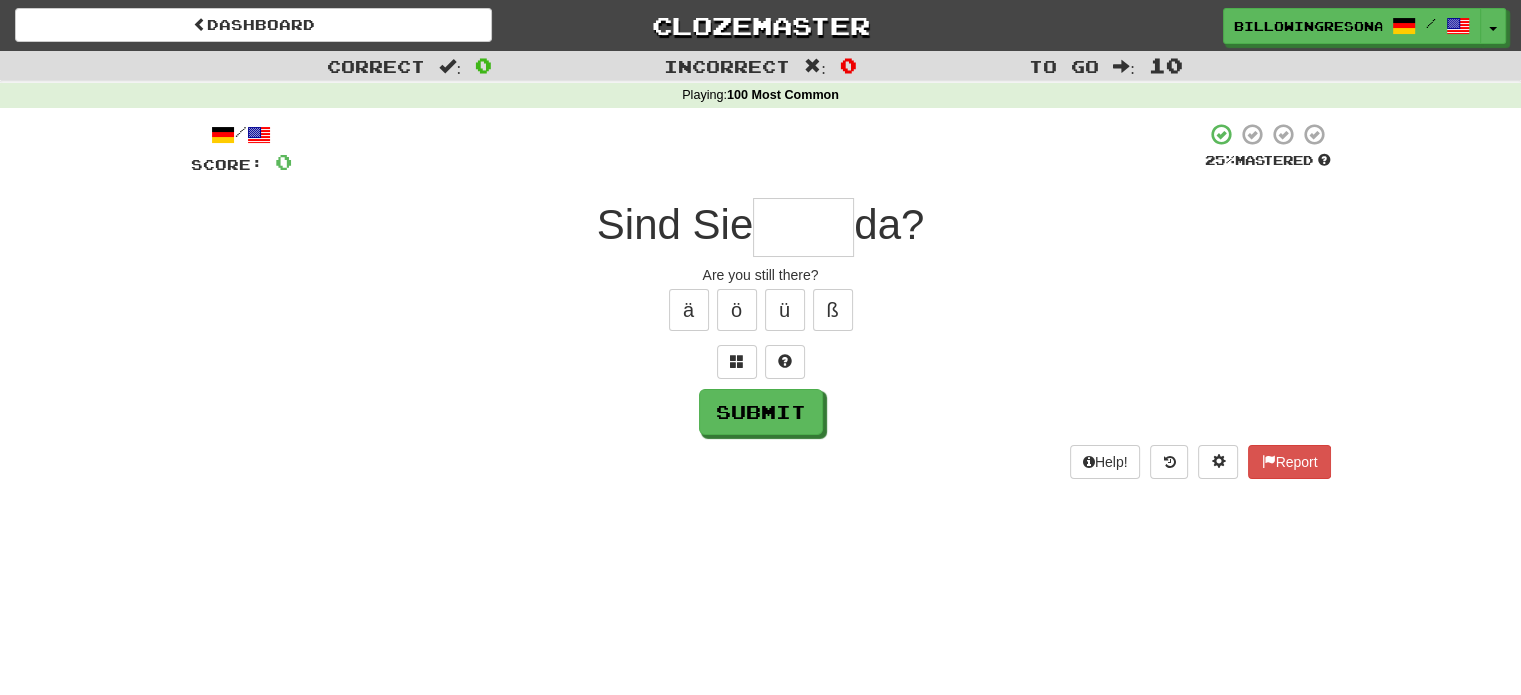 type on "*" 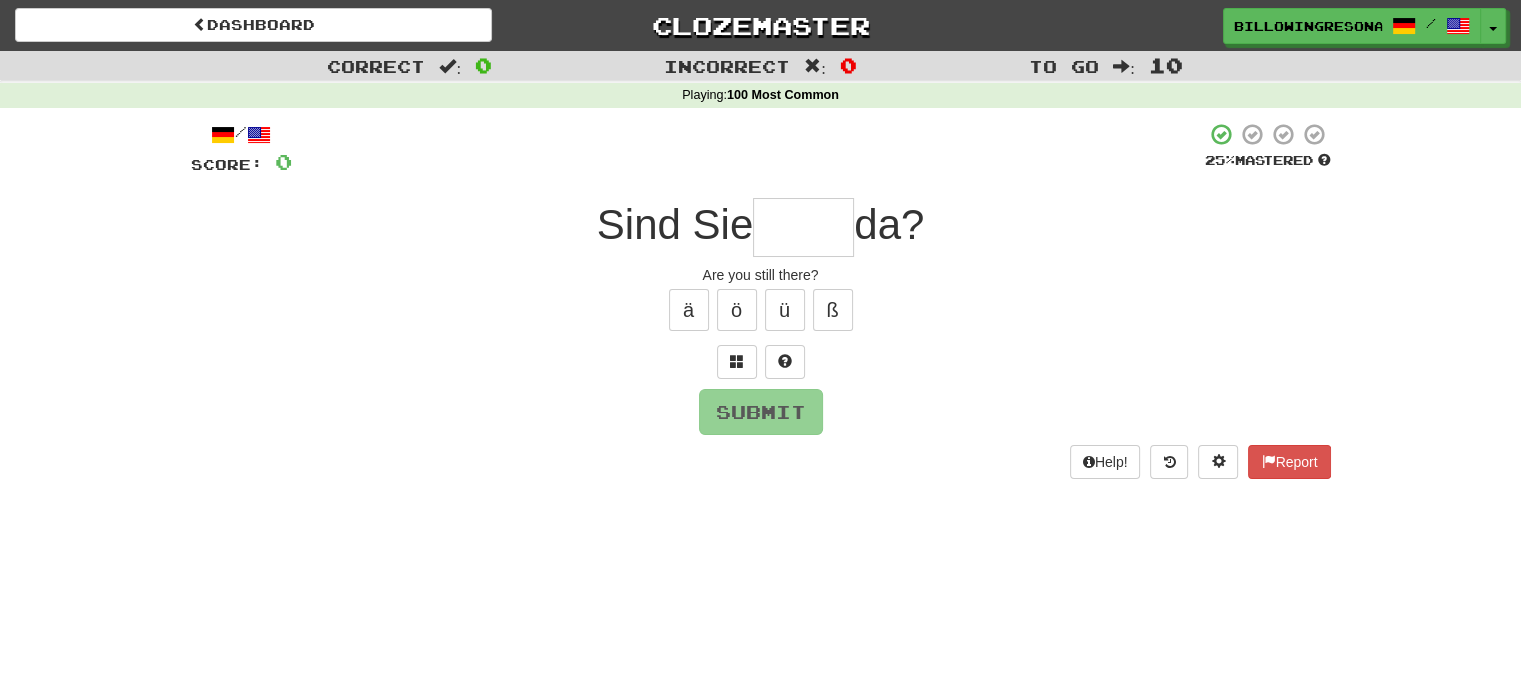 type on "*" 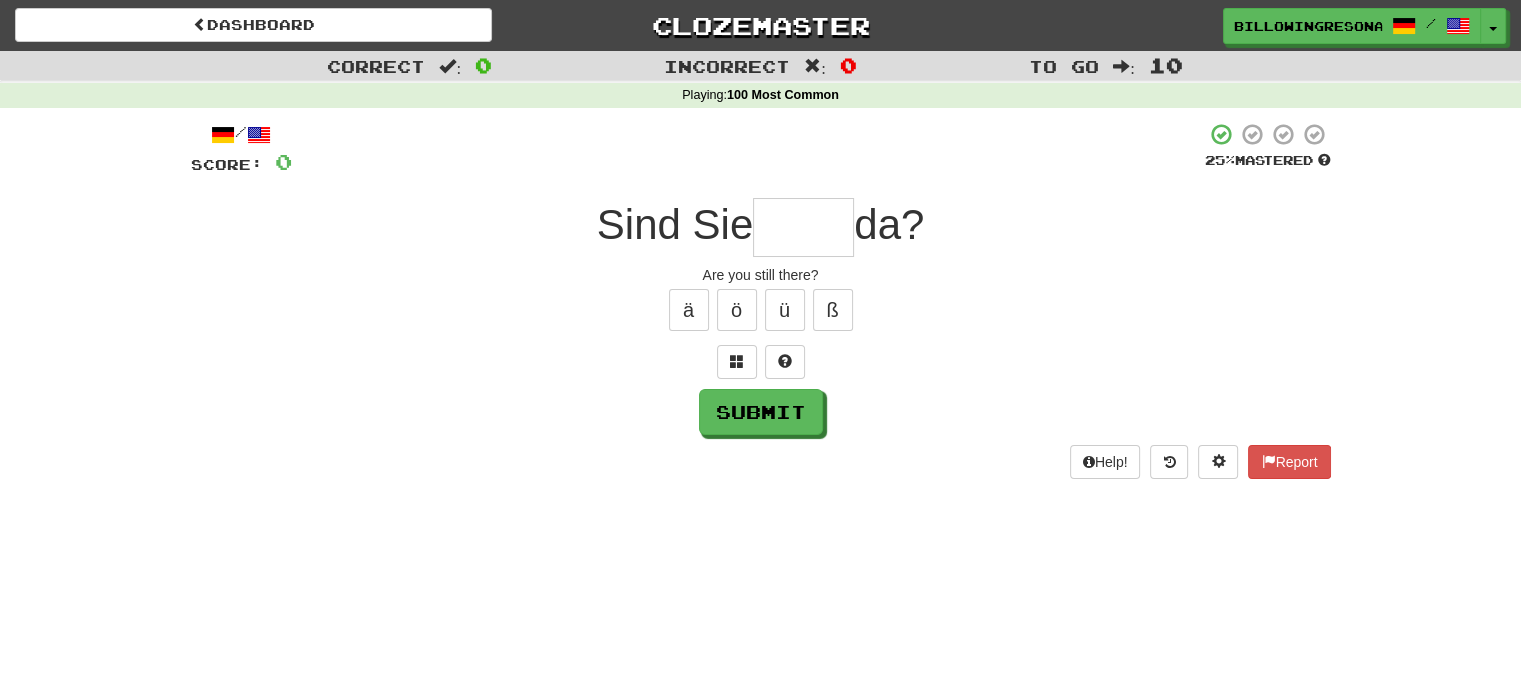type on "*" 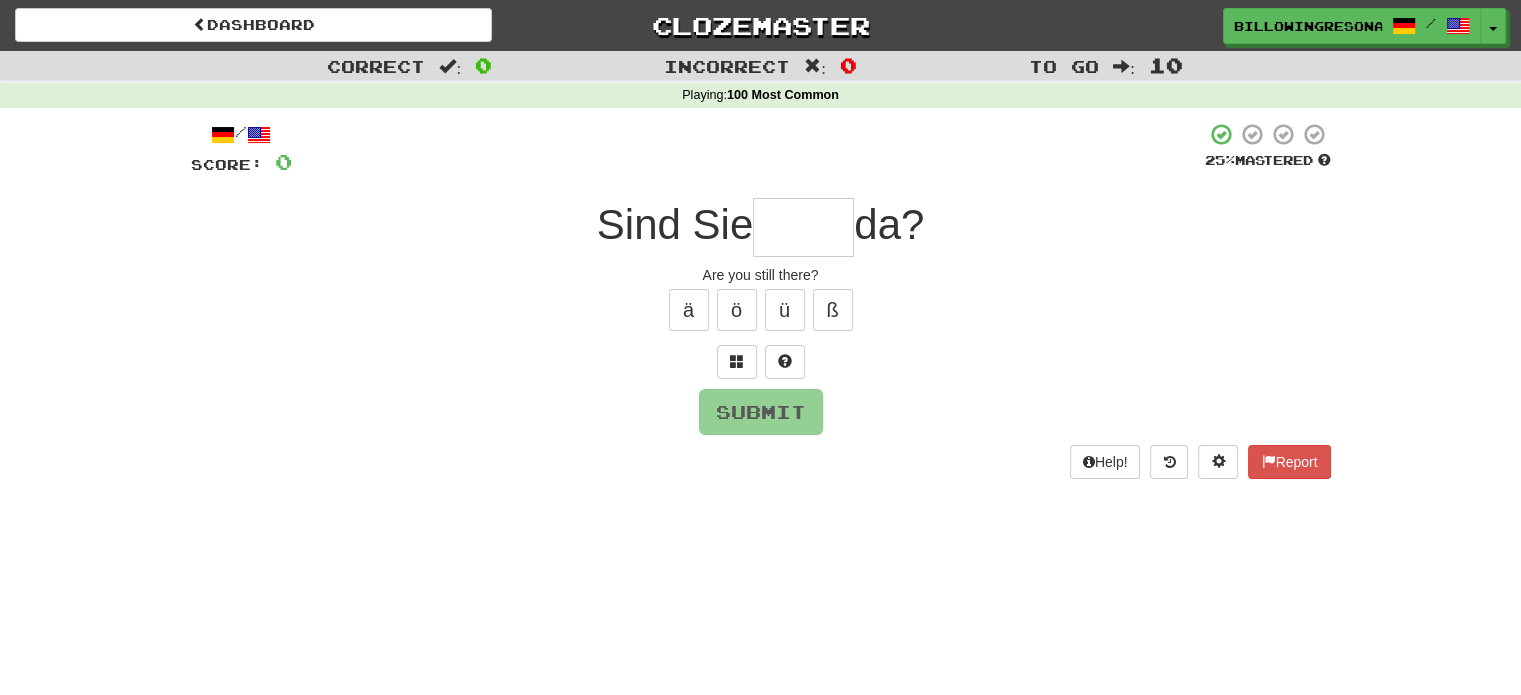 type on "*" 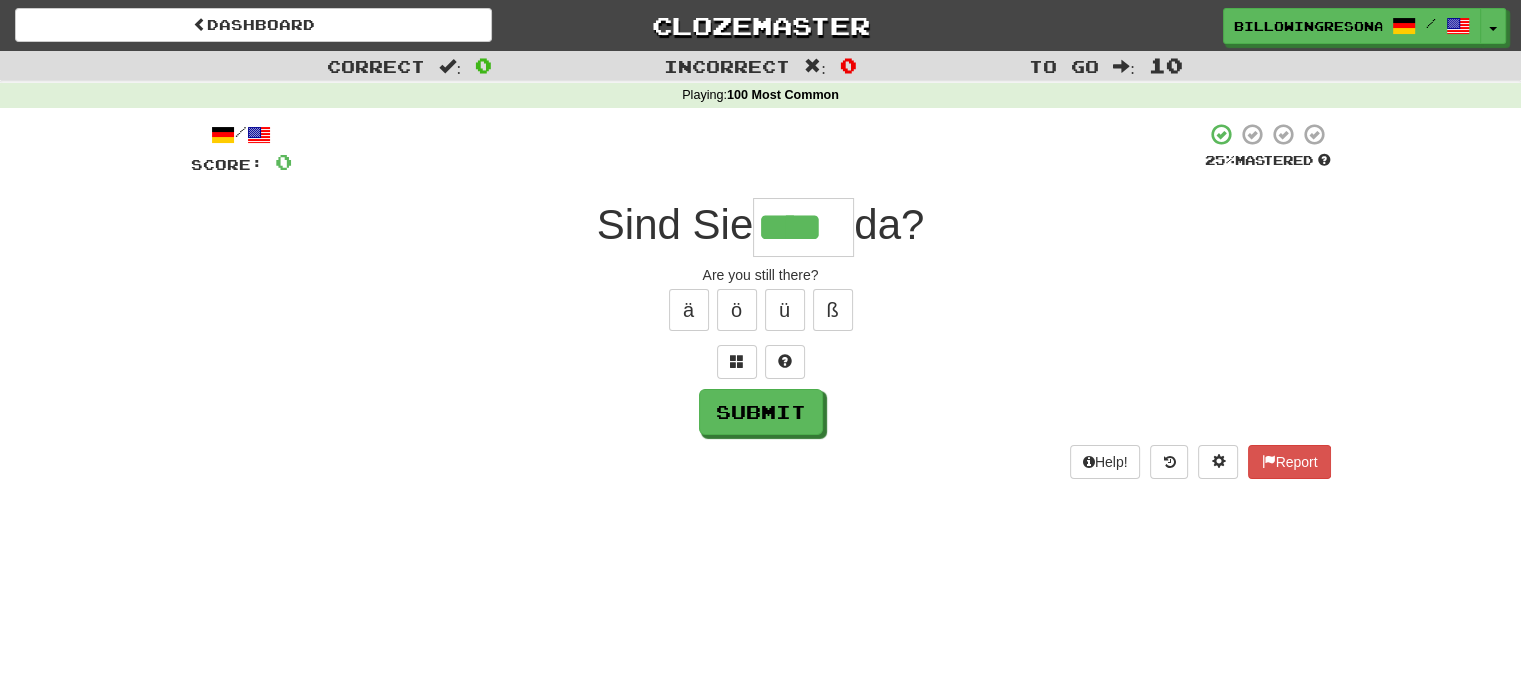 type on "****" 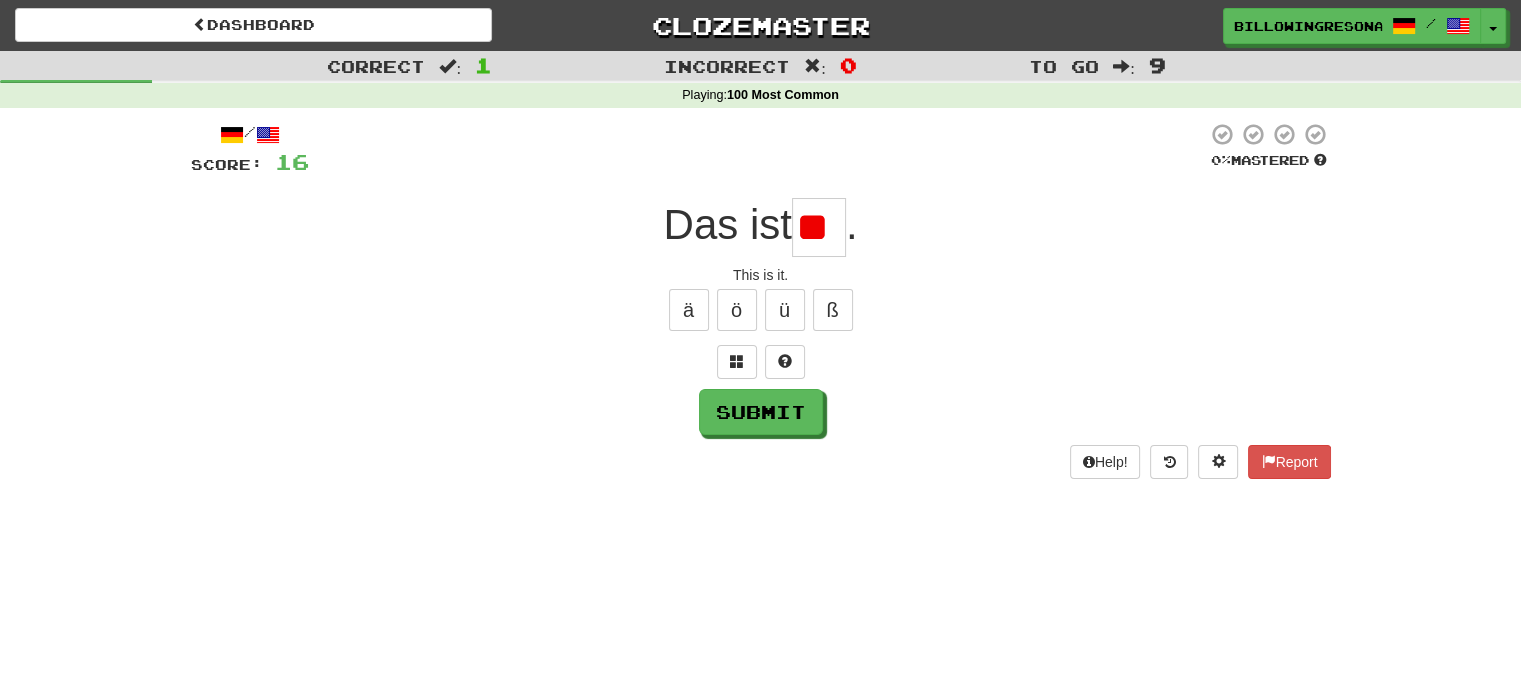type on "*" 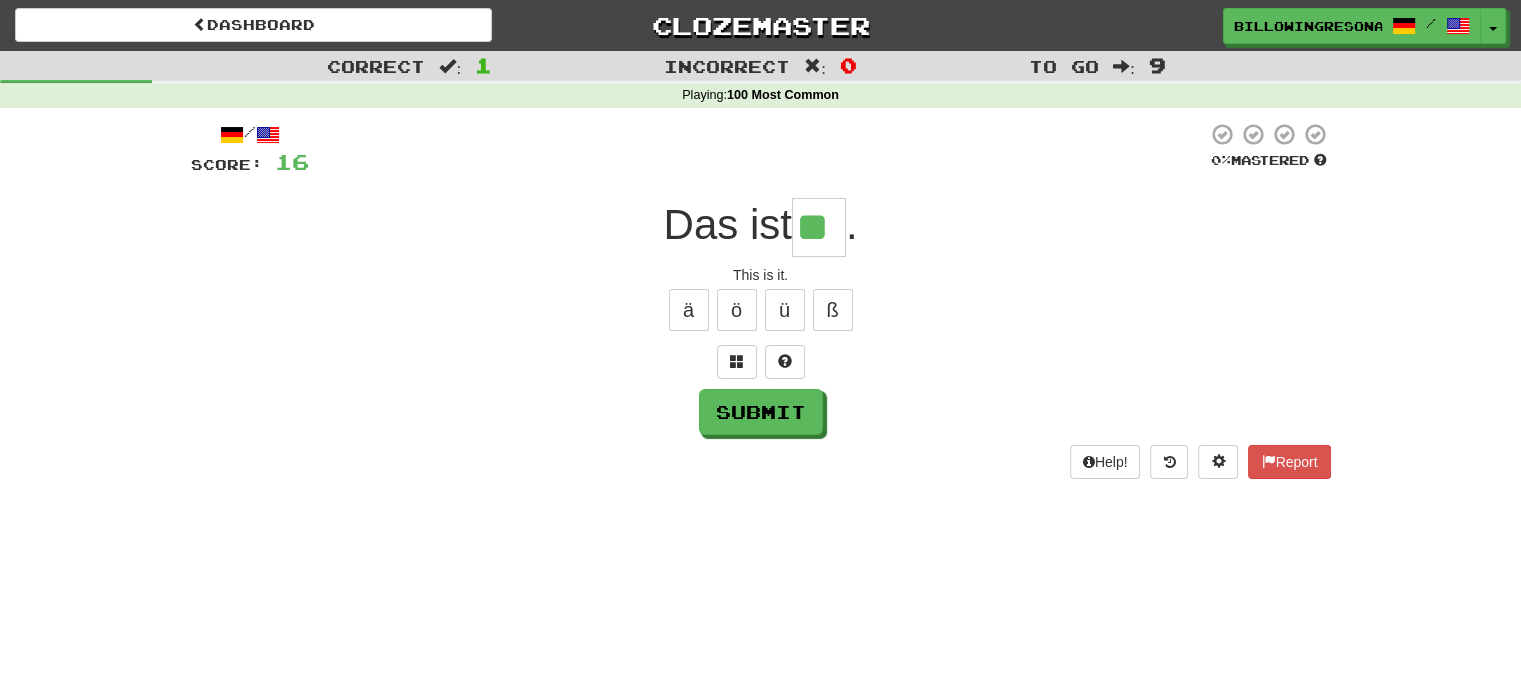 type on "**" 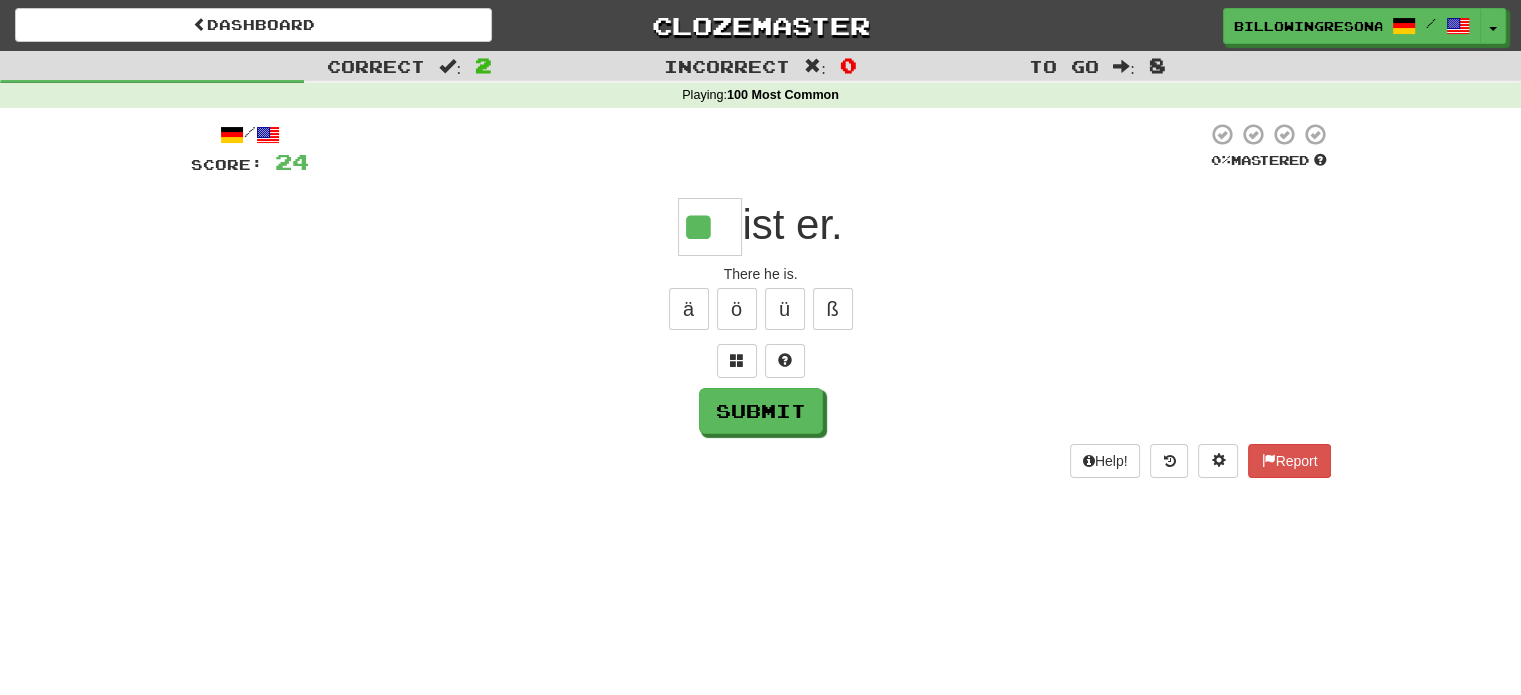 scroll, scrollTop: 0, scrollLeft: 0, axis: both 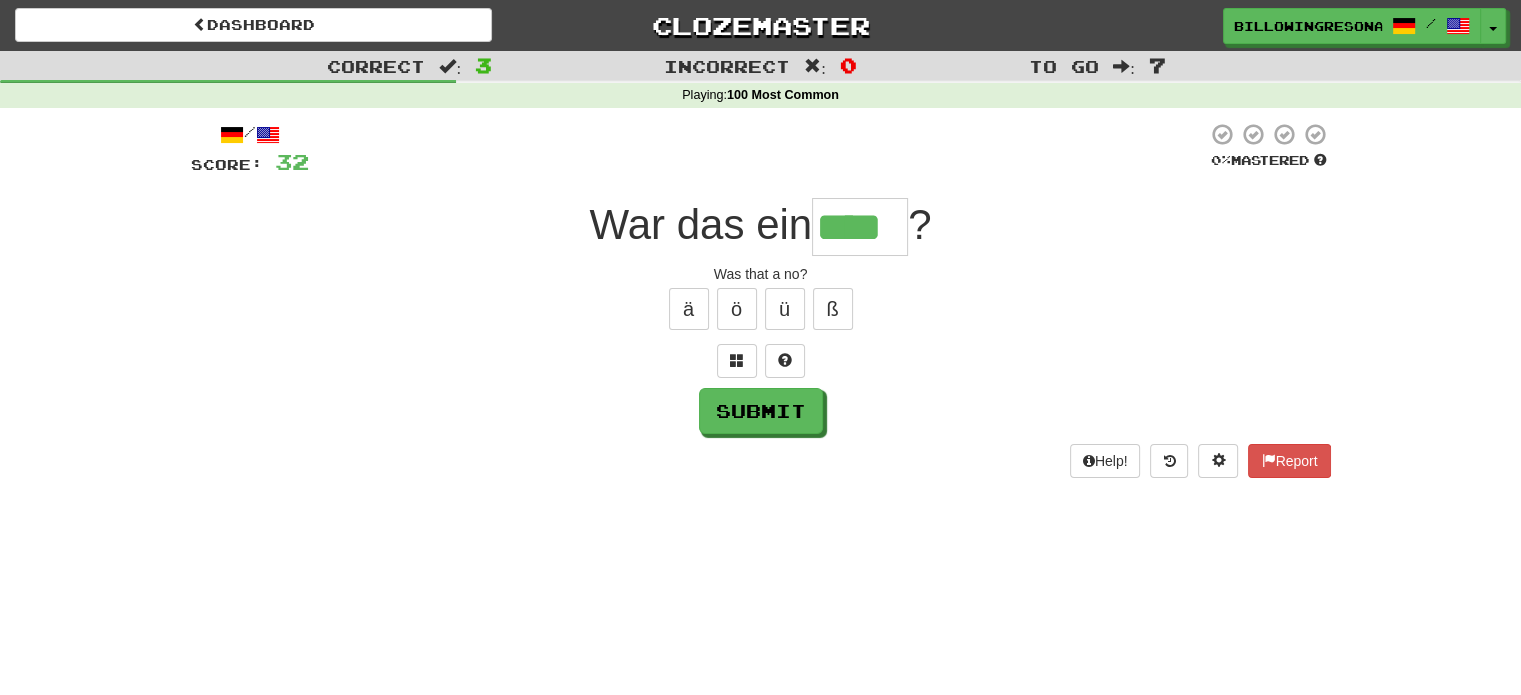 type on "****" 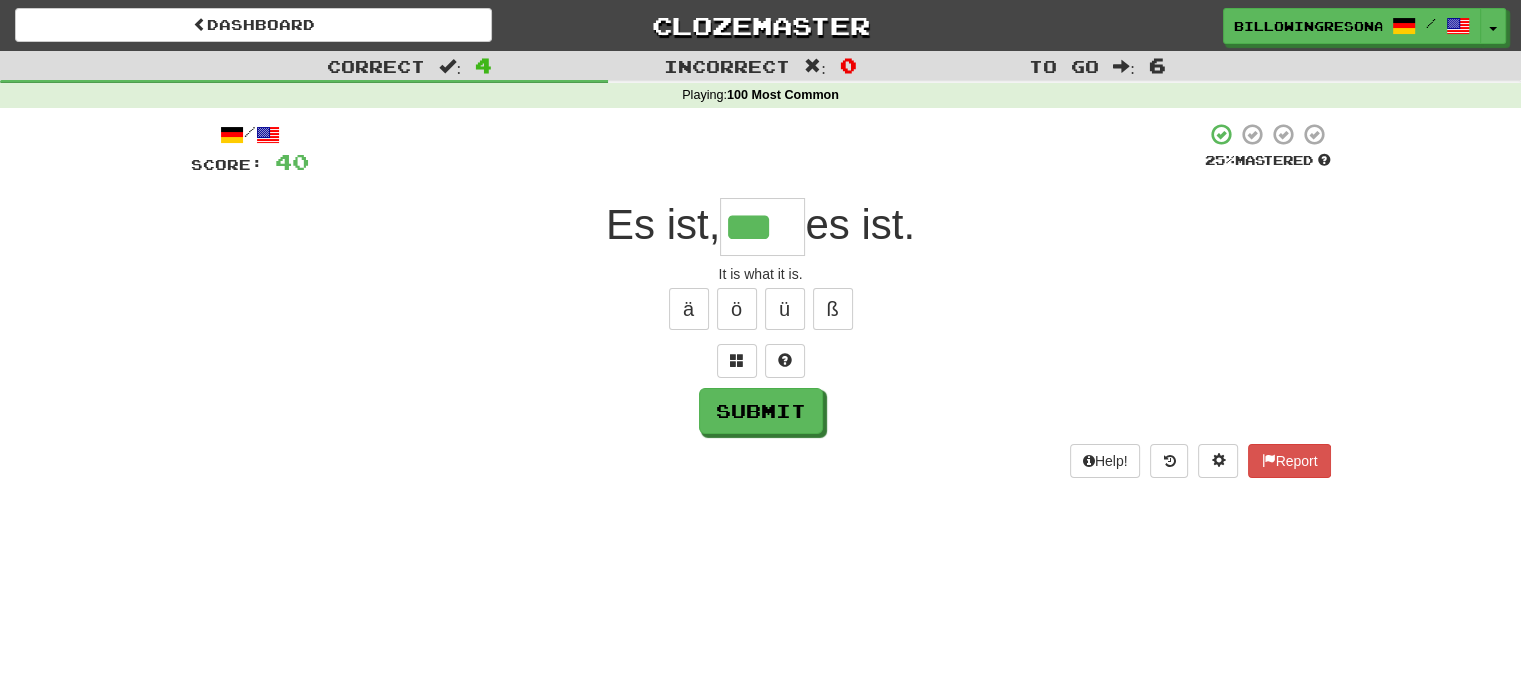 type on "***" 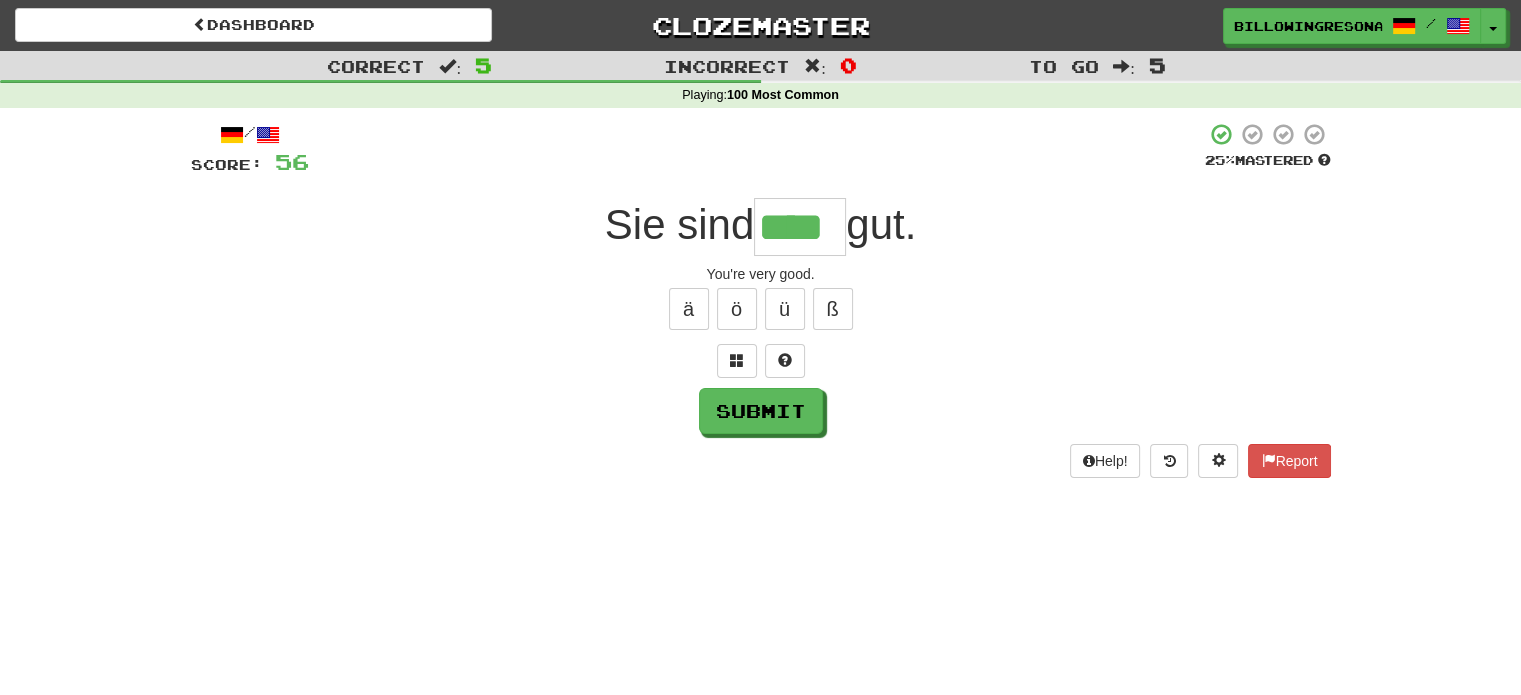 type on "****" 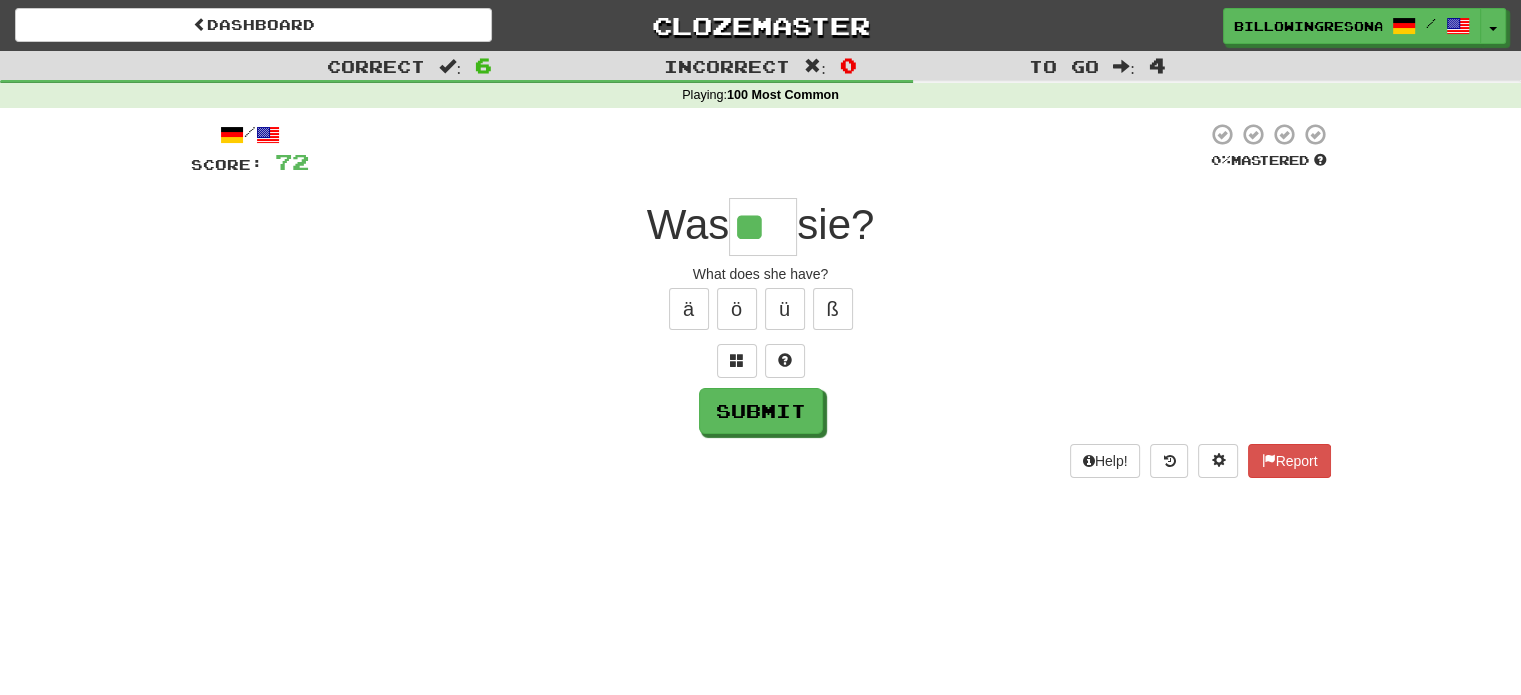 scroll, scrollTop: 0, scrollLeft: 0, axis: both 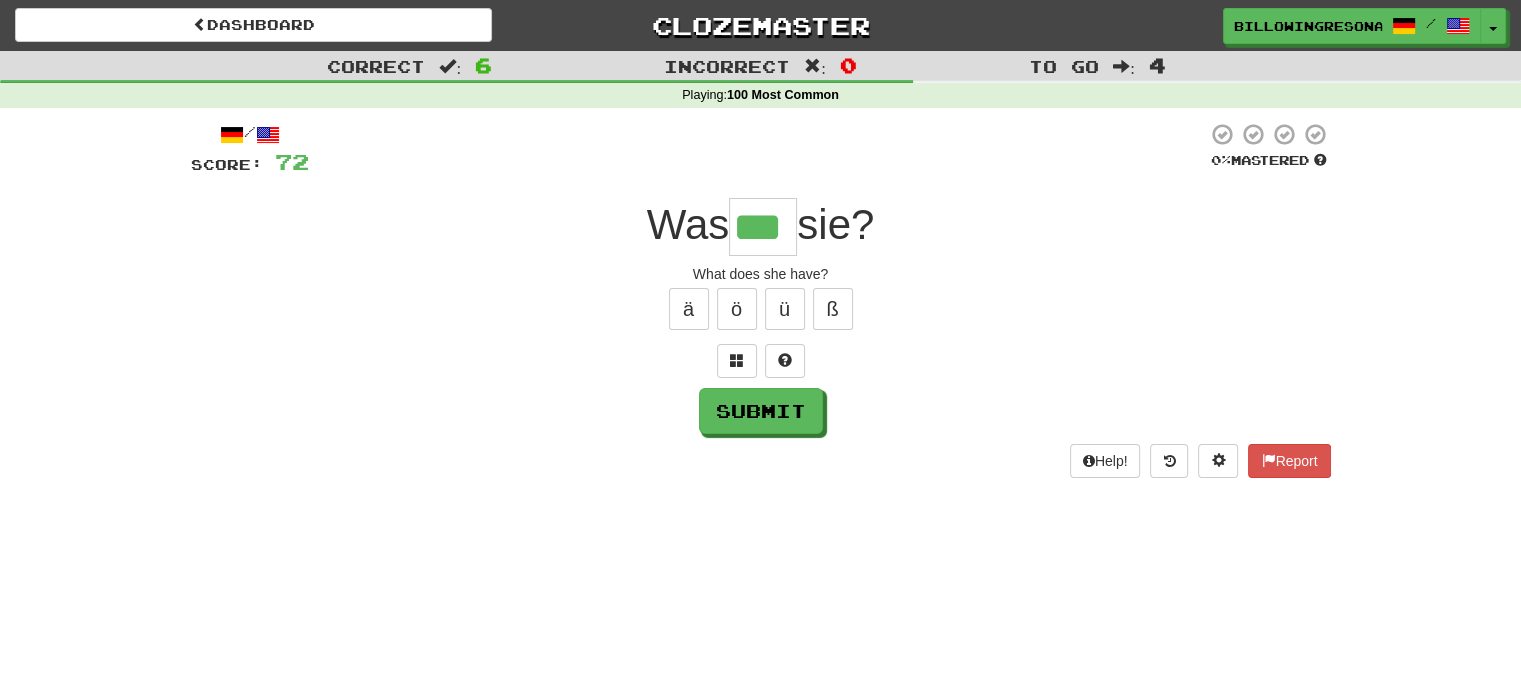 type on "***" 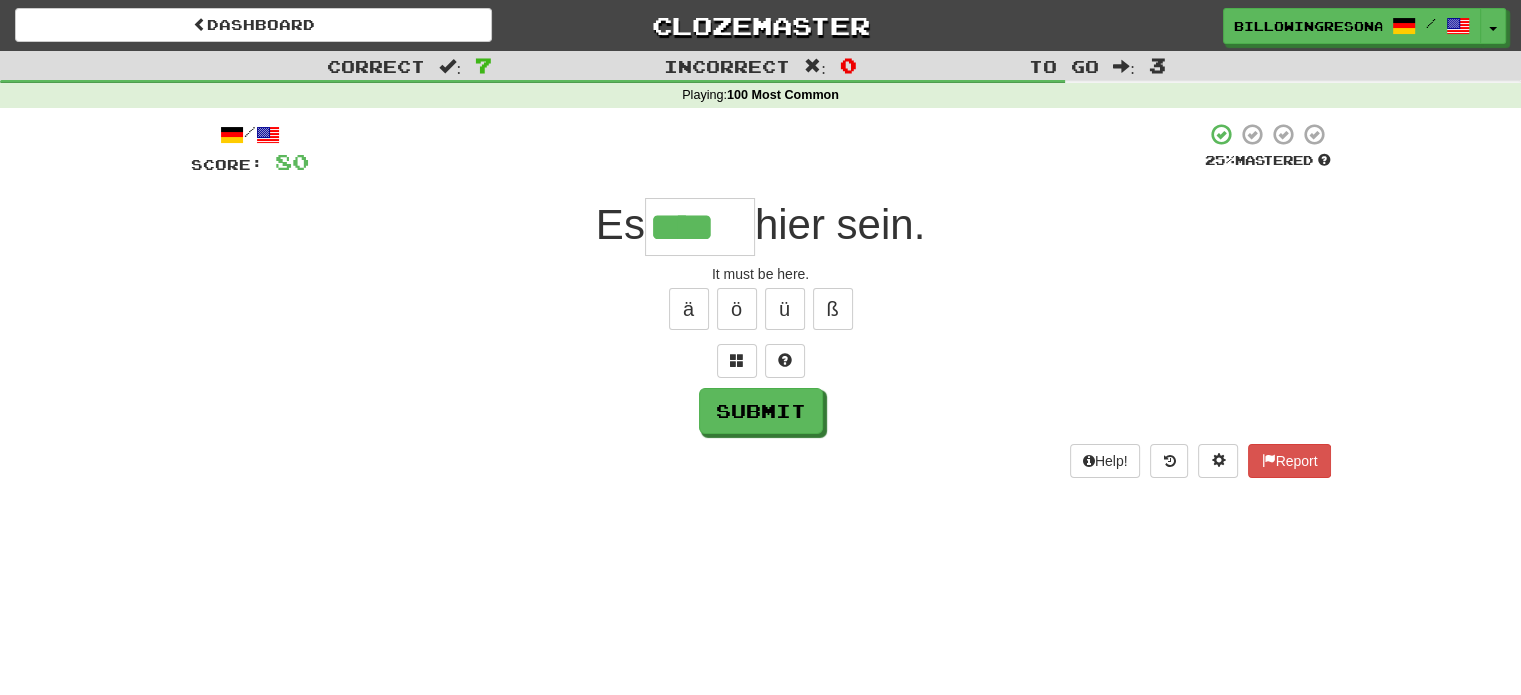 type on "****" 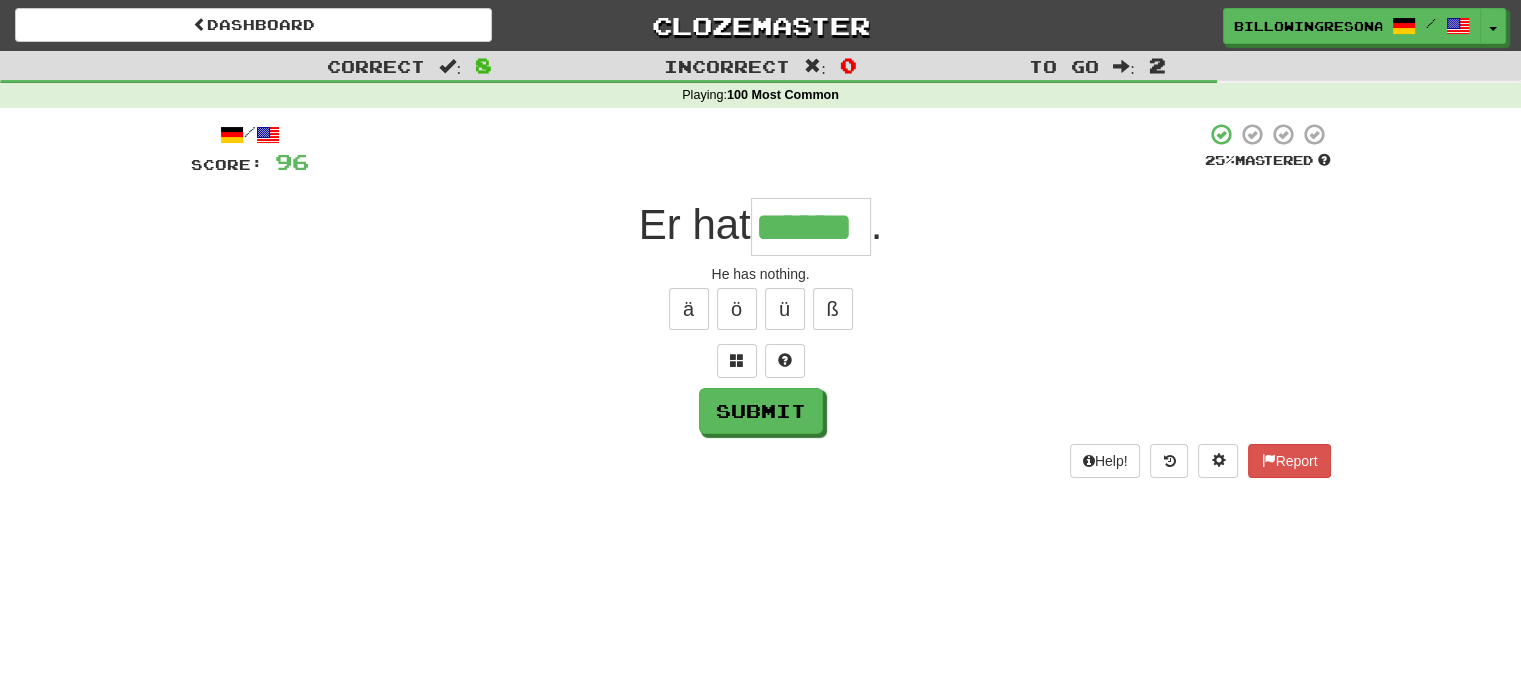 type on "******" 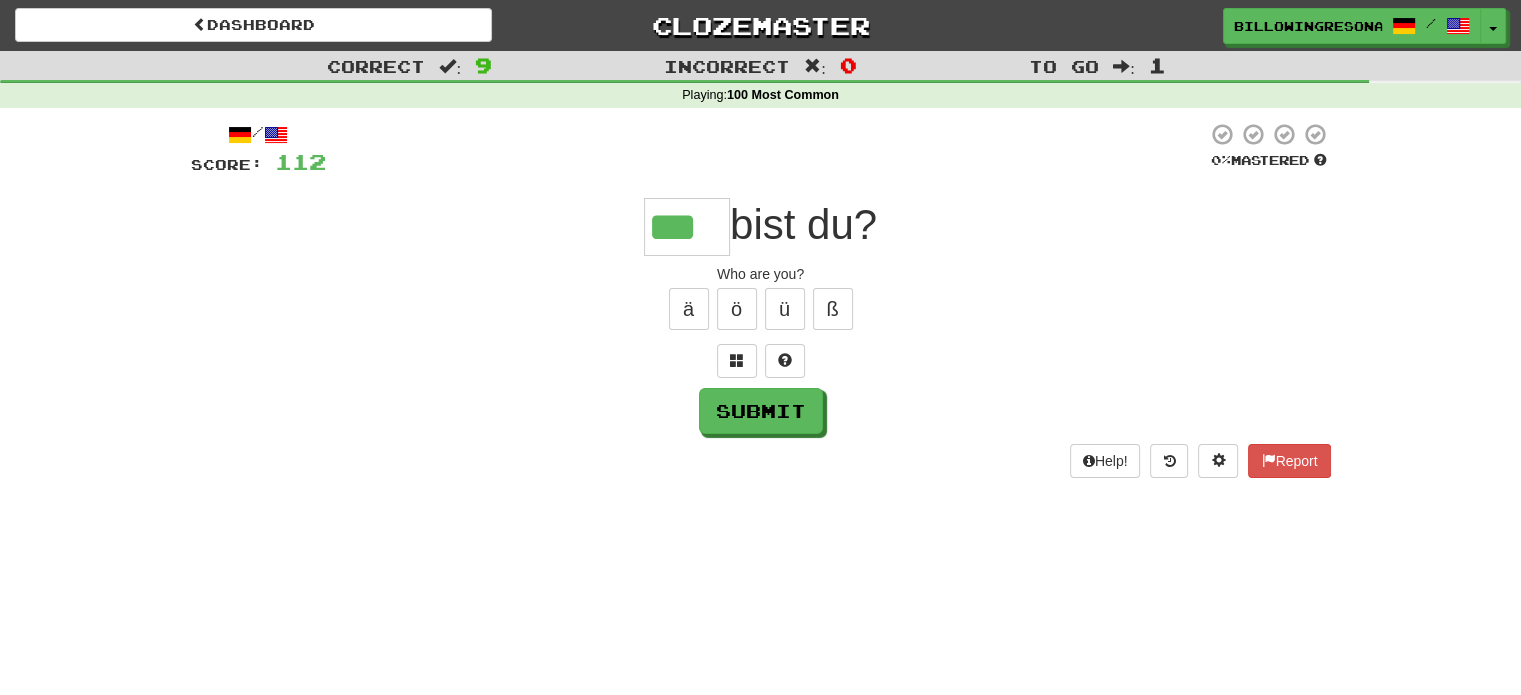 type on "***" 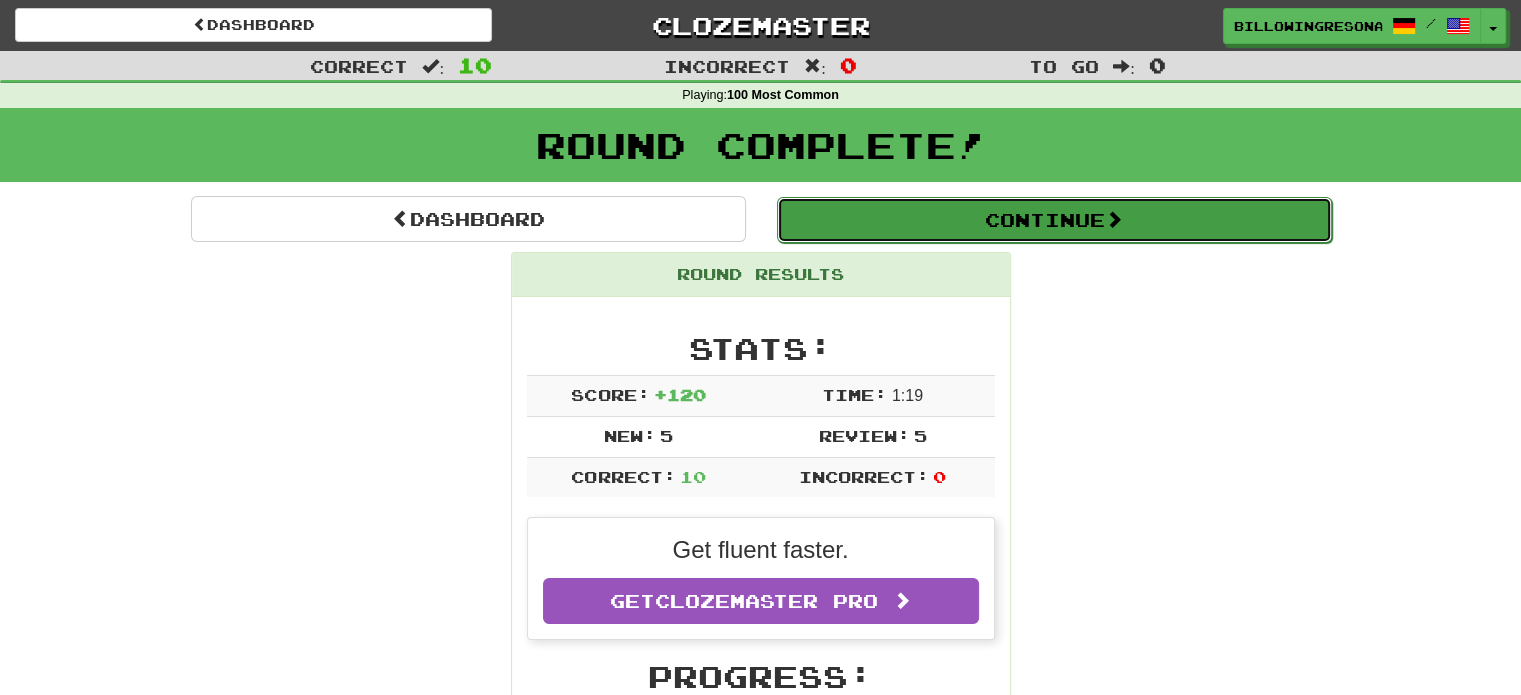 click on "Continue" at bounding box center (1054, 220) 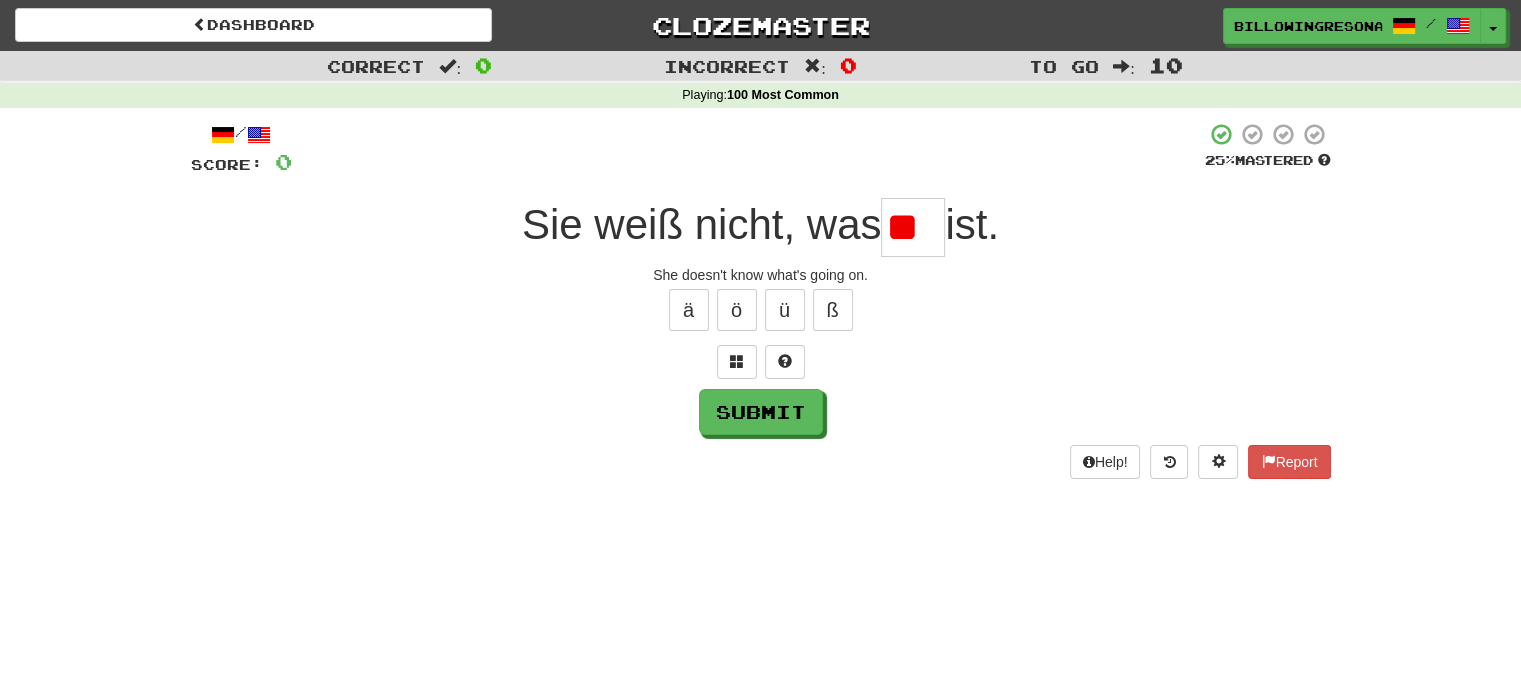 type on "*" 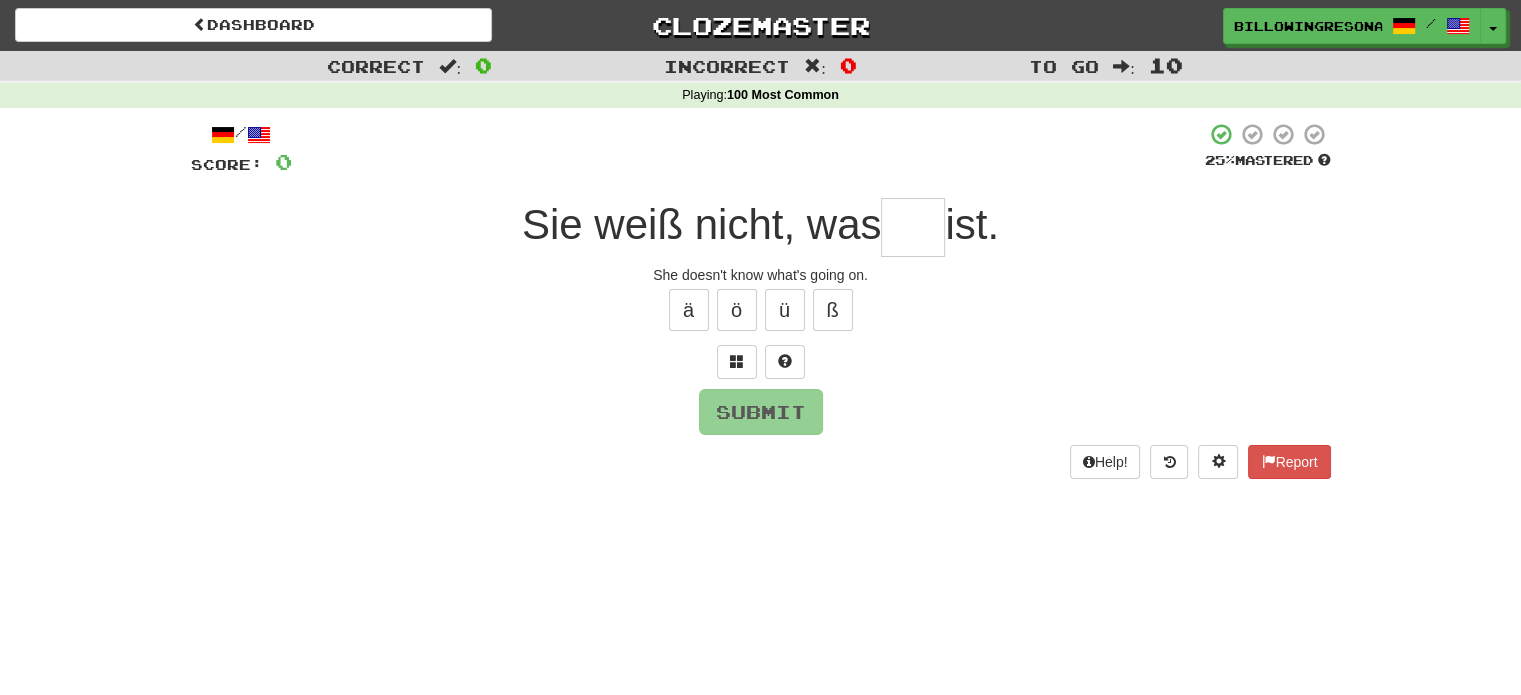 type on "*" 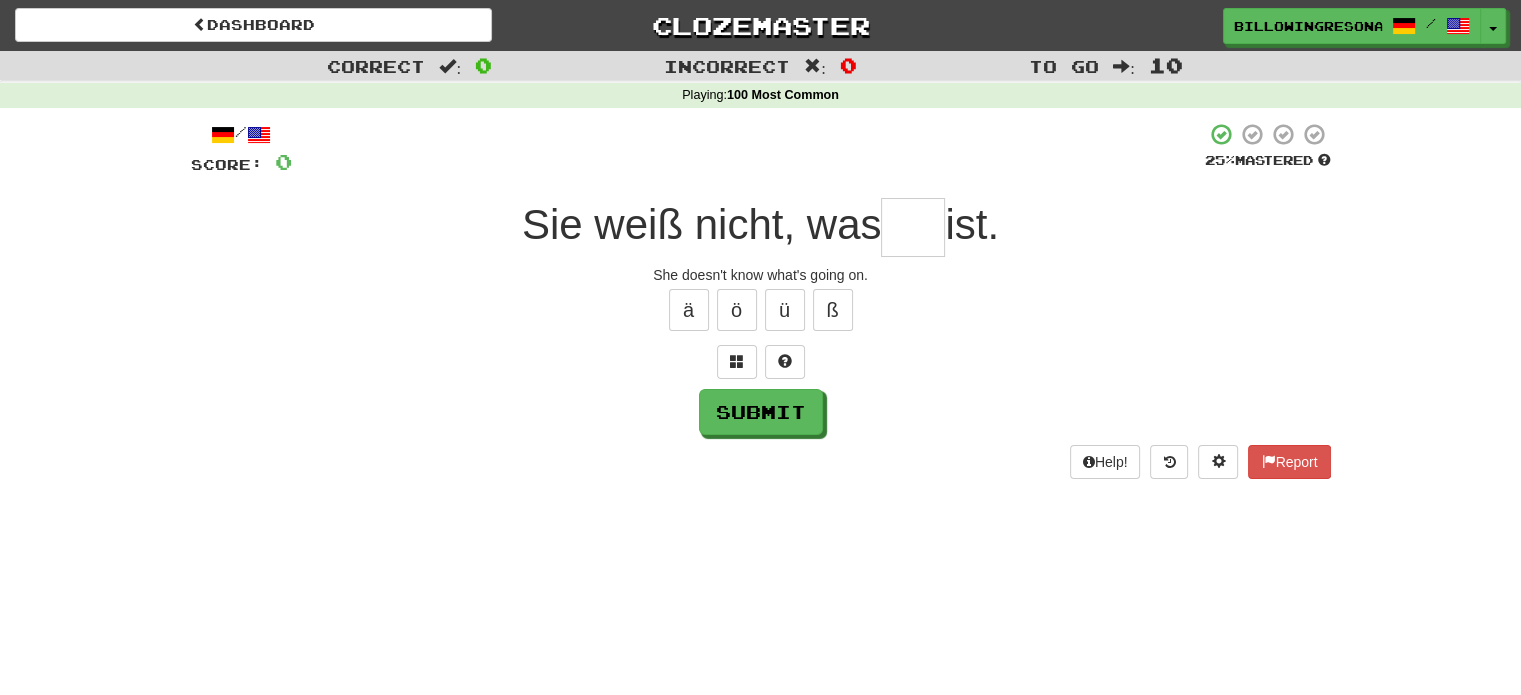 type on "*" 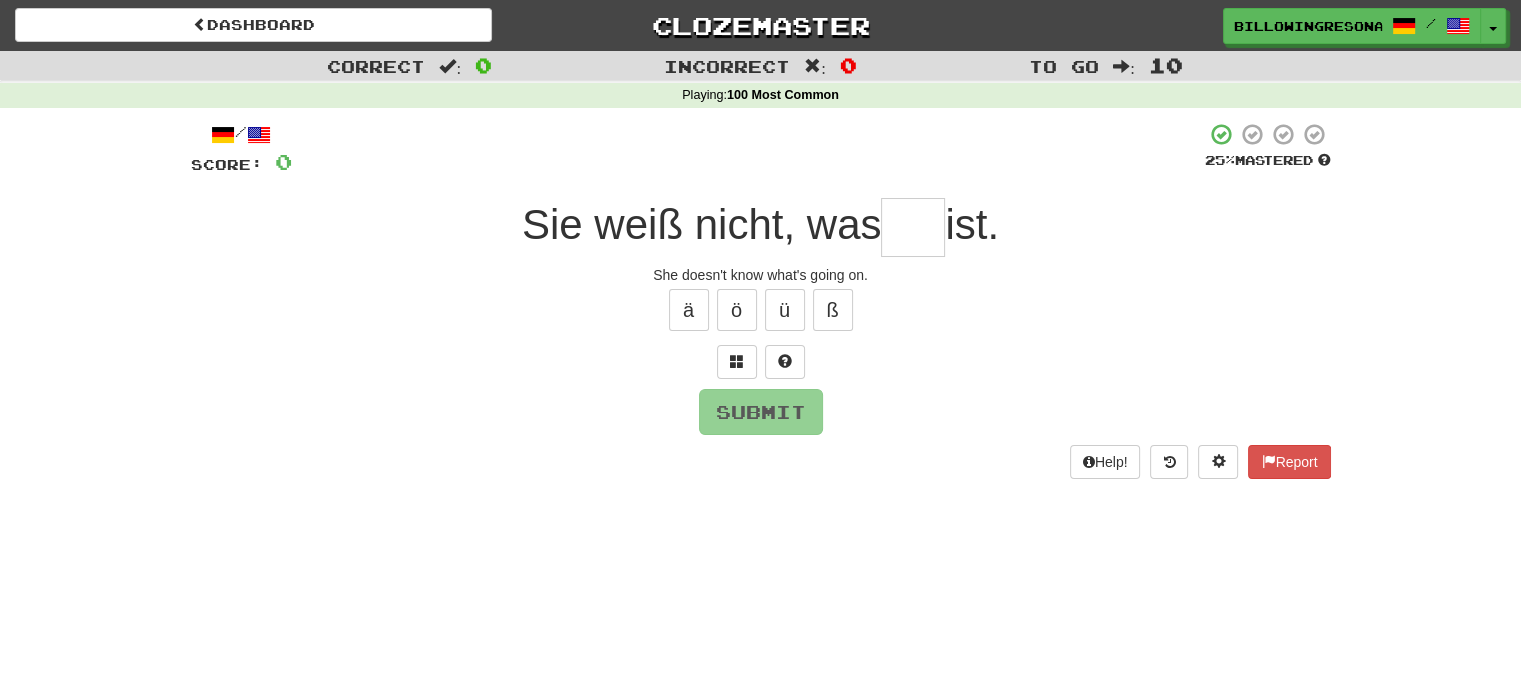 type on "*" 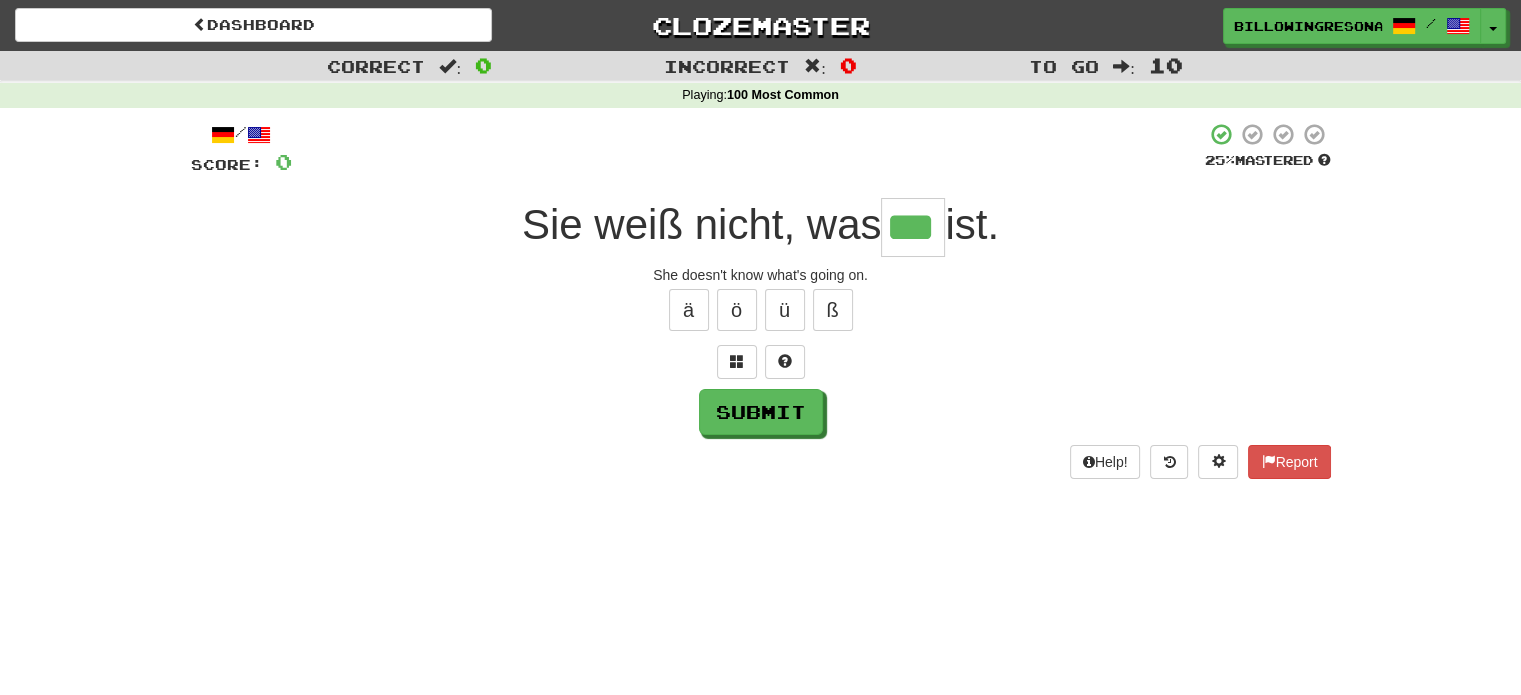 type on "***" 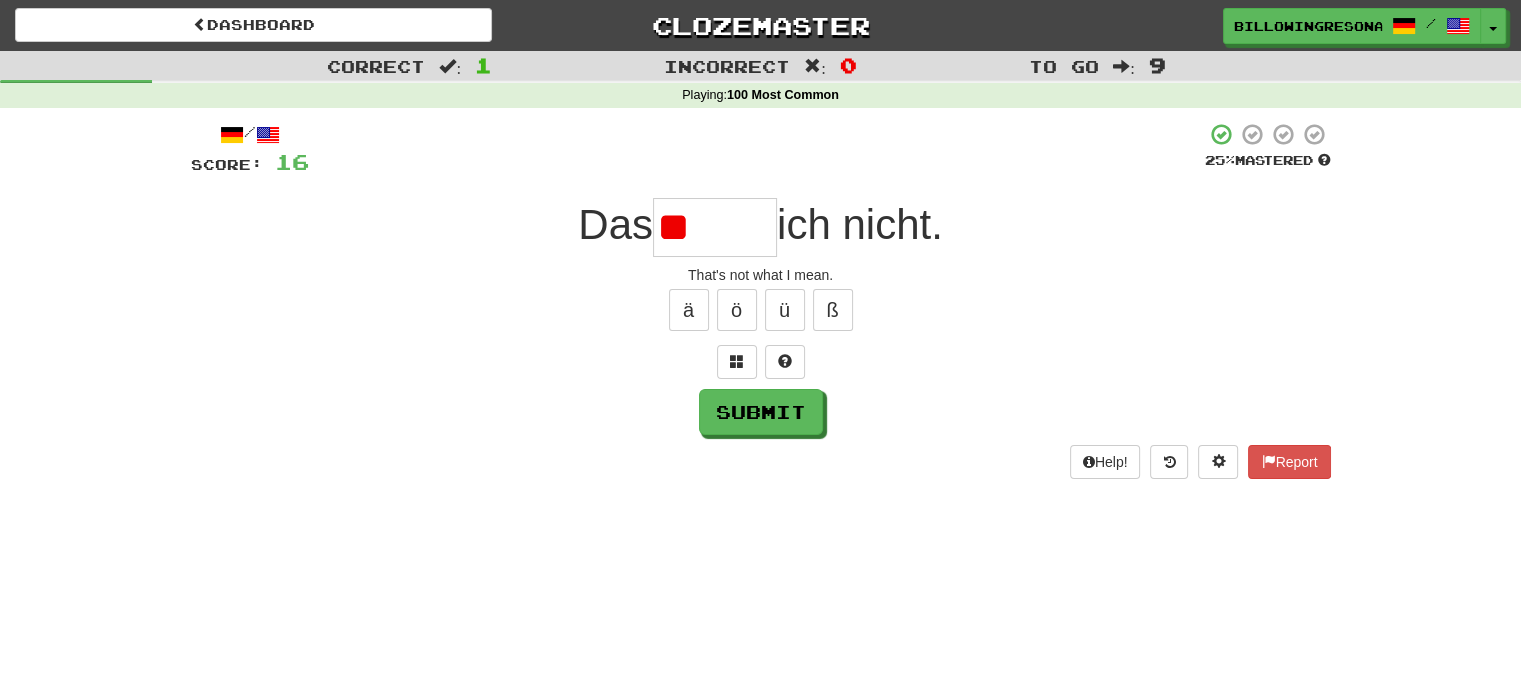 type on "*" 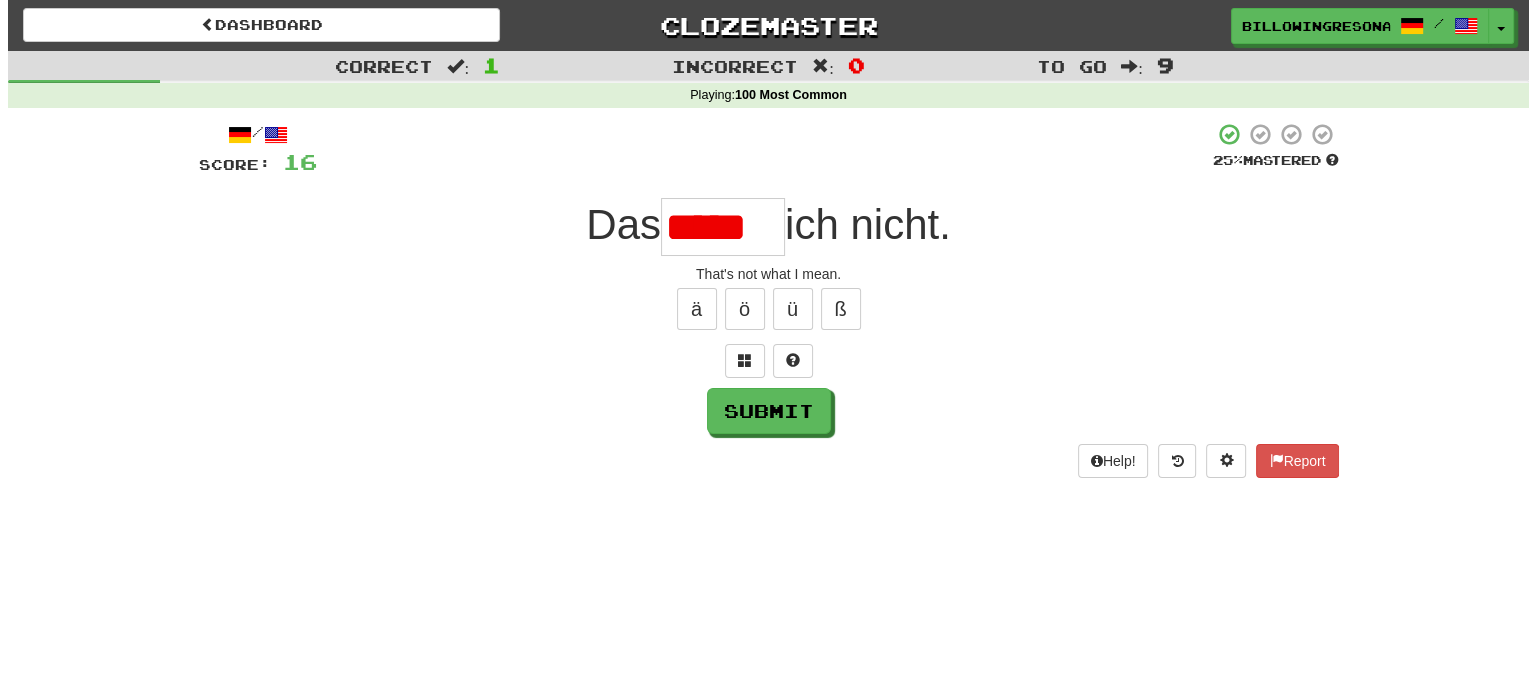scroll, scrollTop: 0, scrollLeft: 0, axis: both 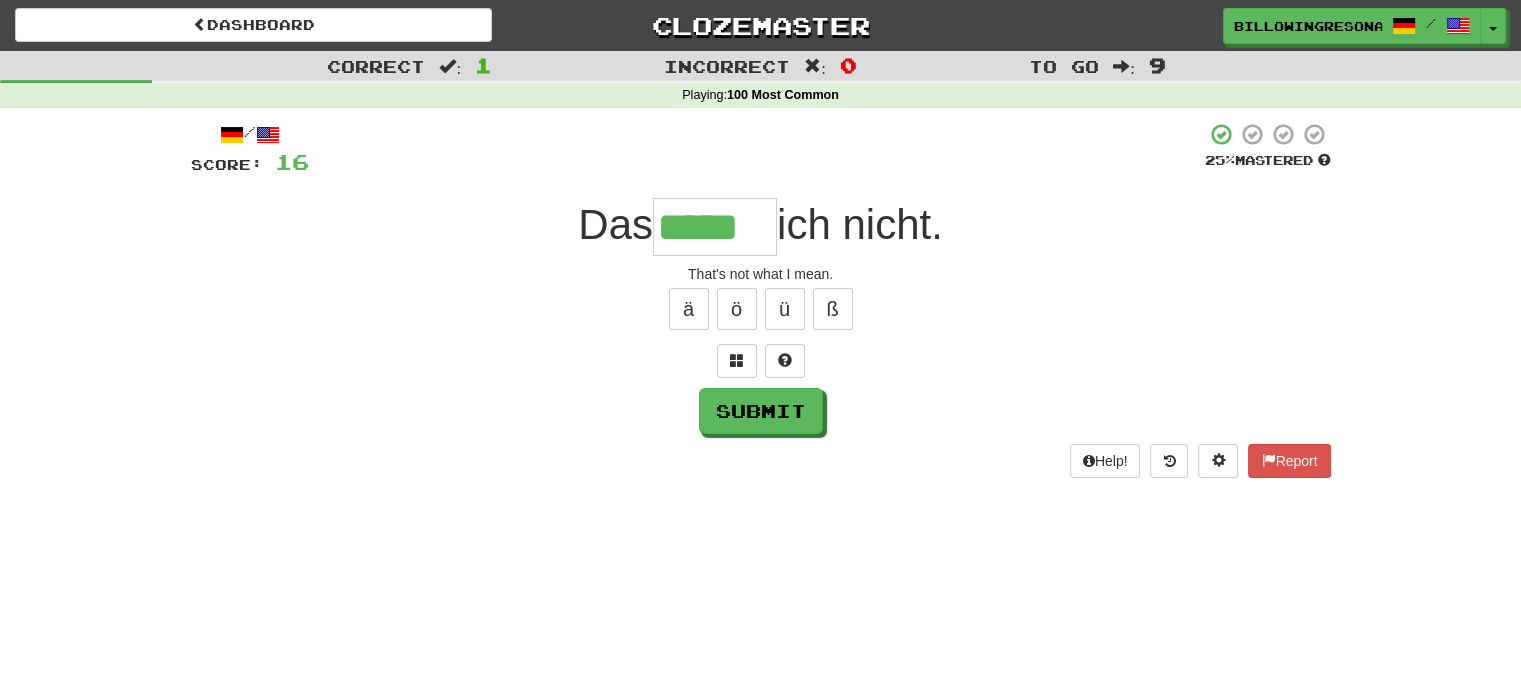 type on "*****" 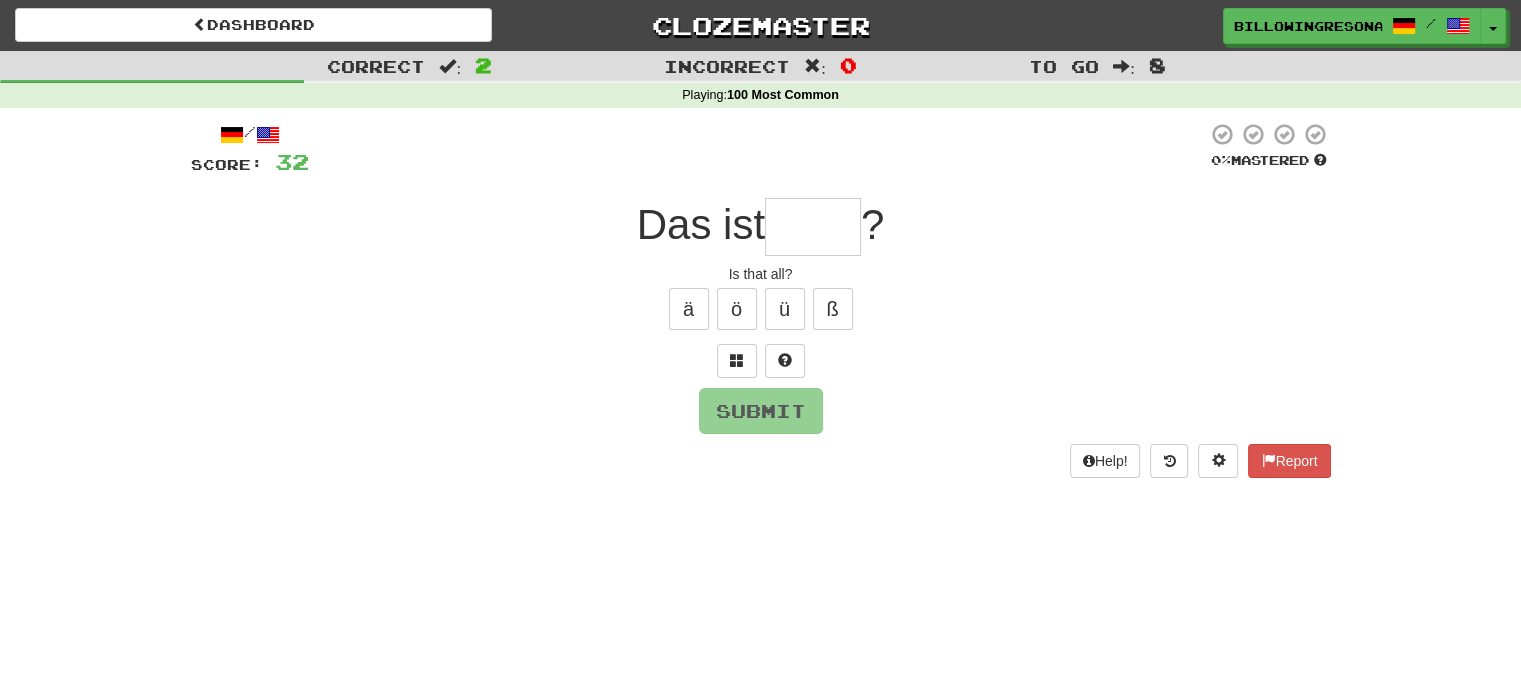 type on "*" 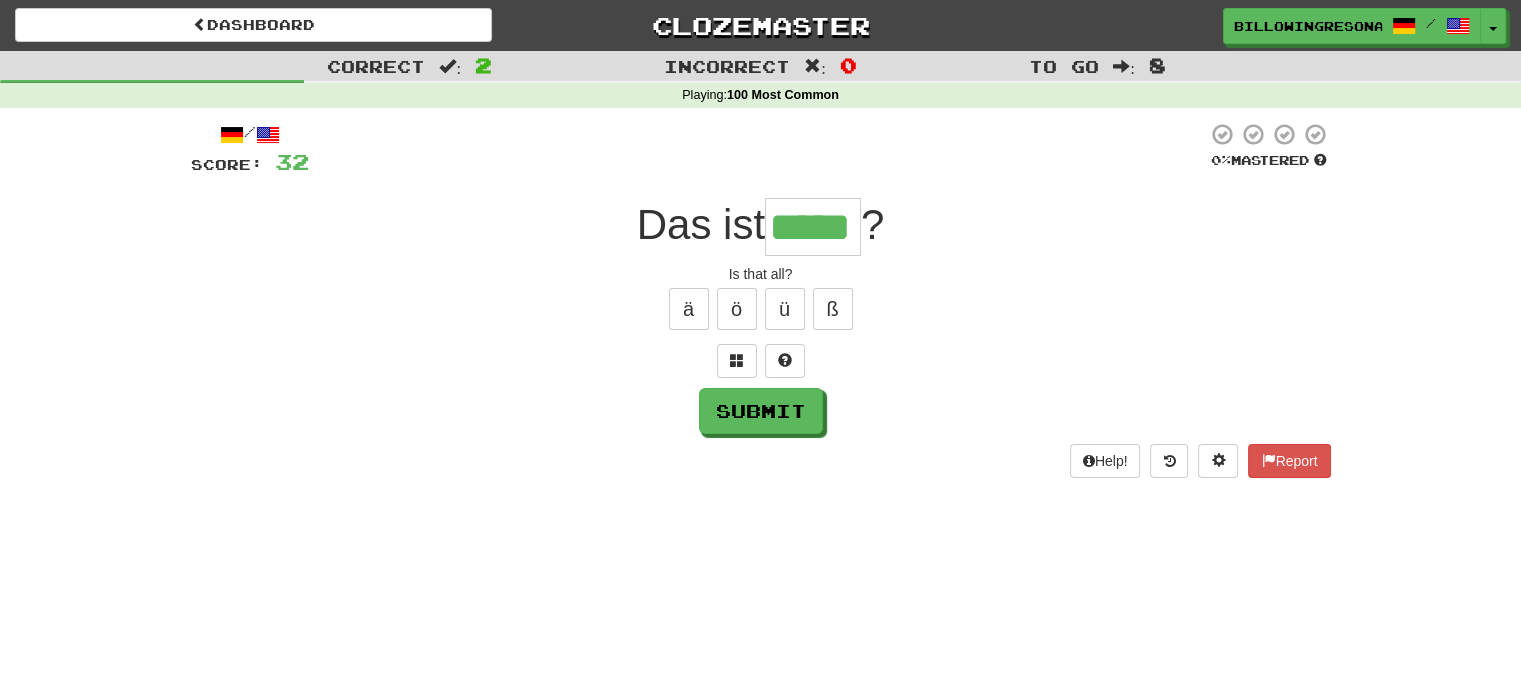 type on "*****" 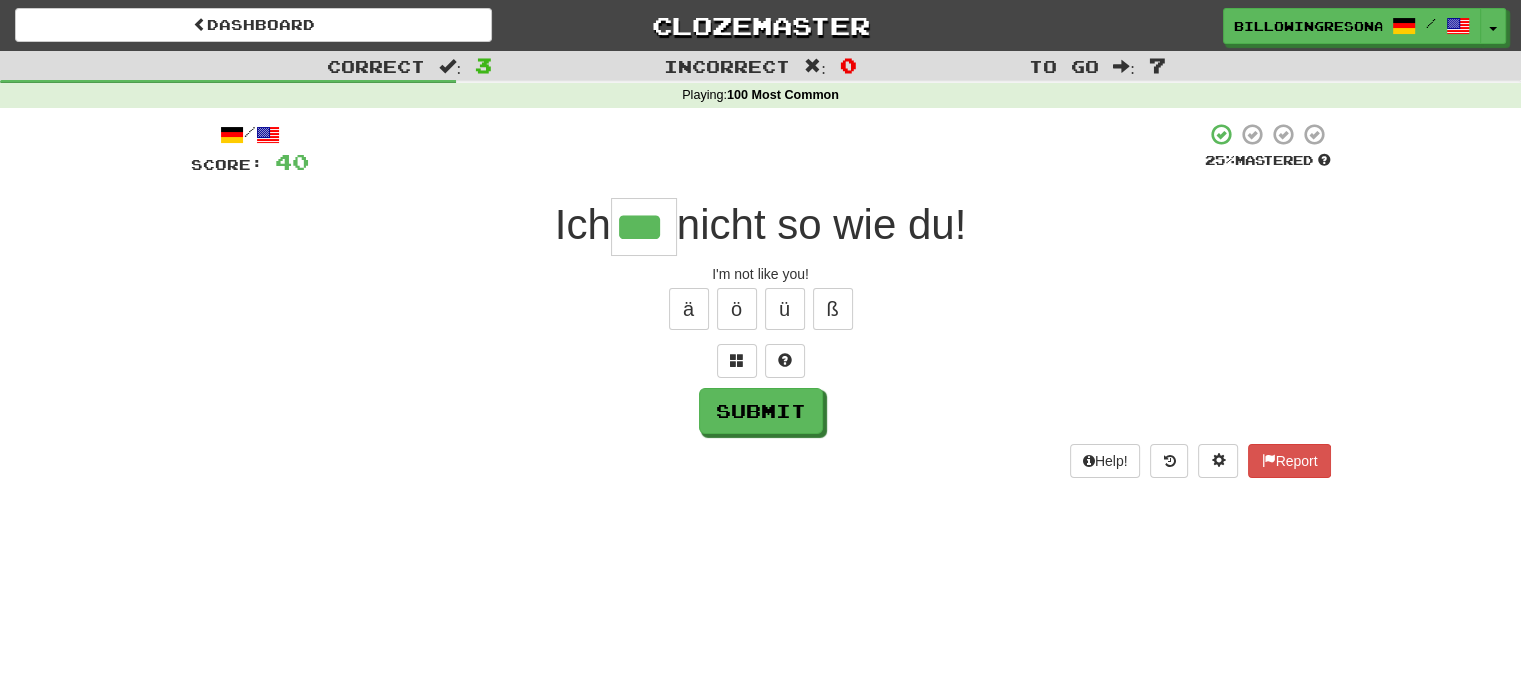 type on "***" 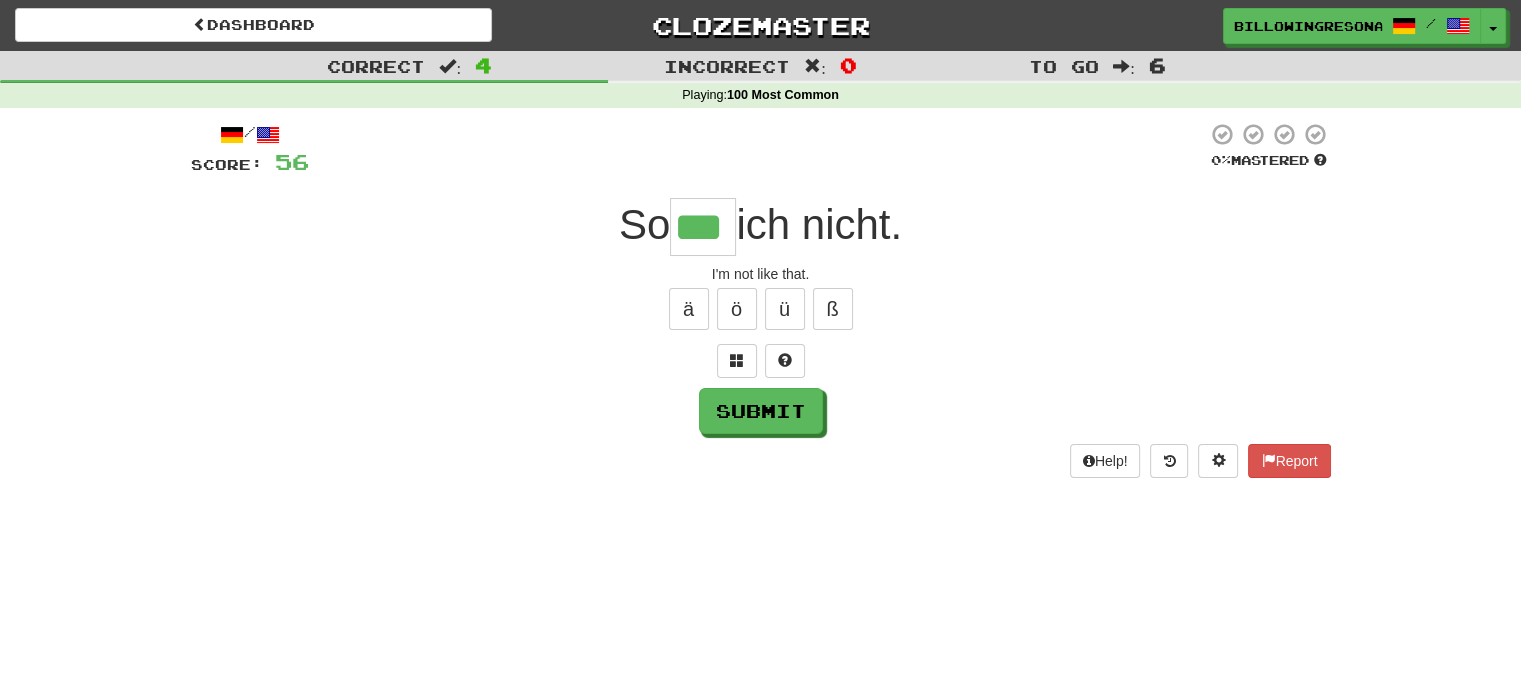 type on "***" 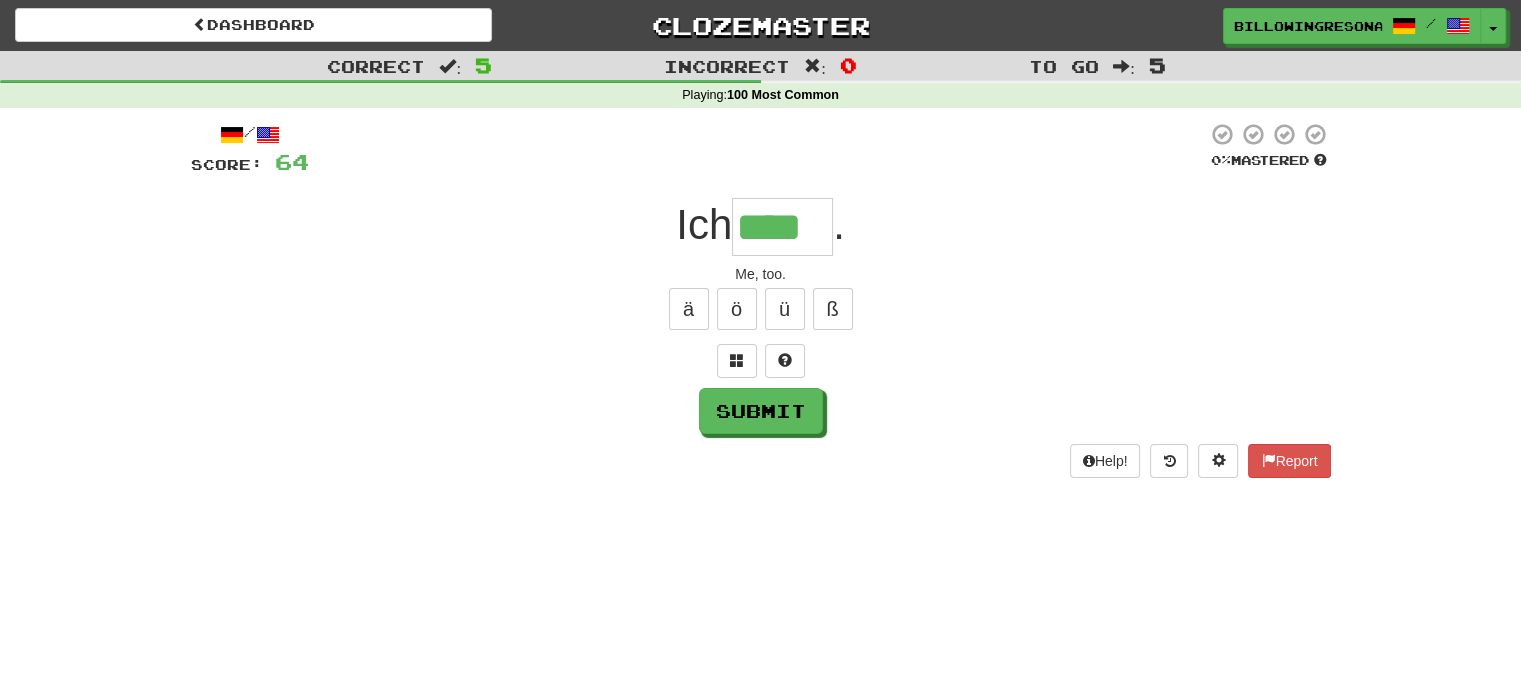 type on "****" 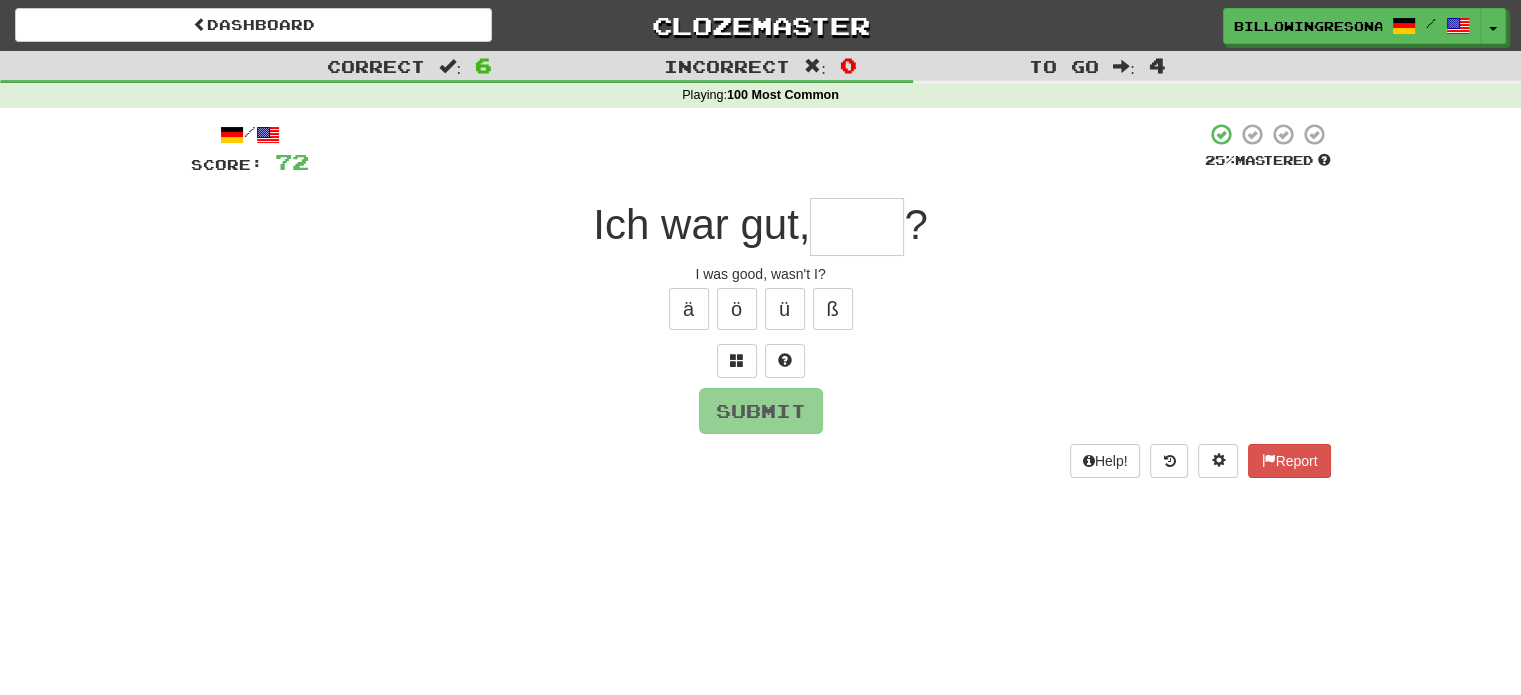 type on "*" 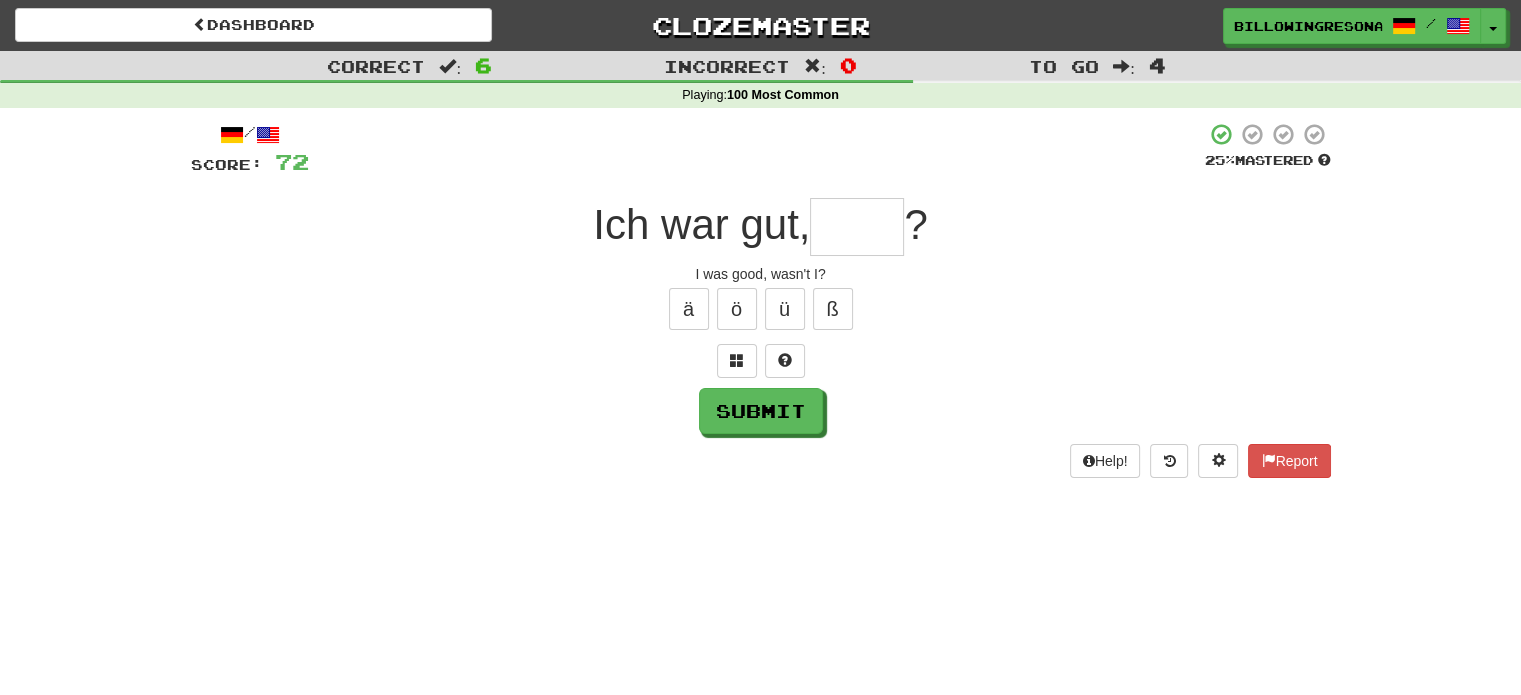 type on "*" 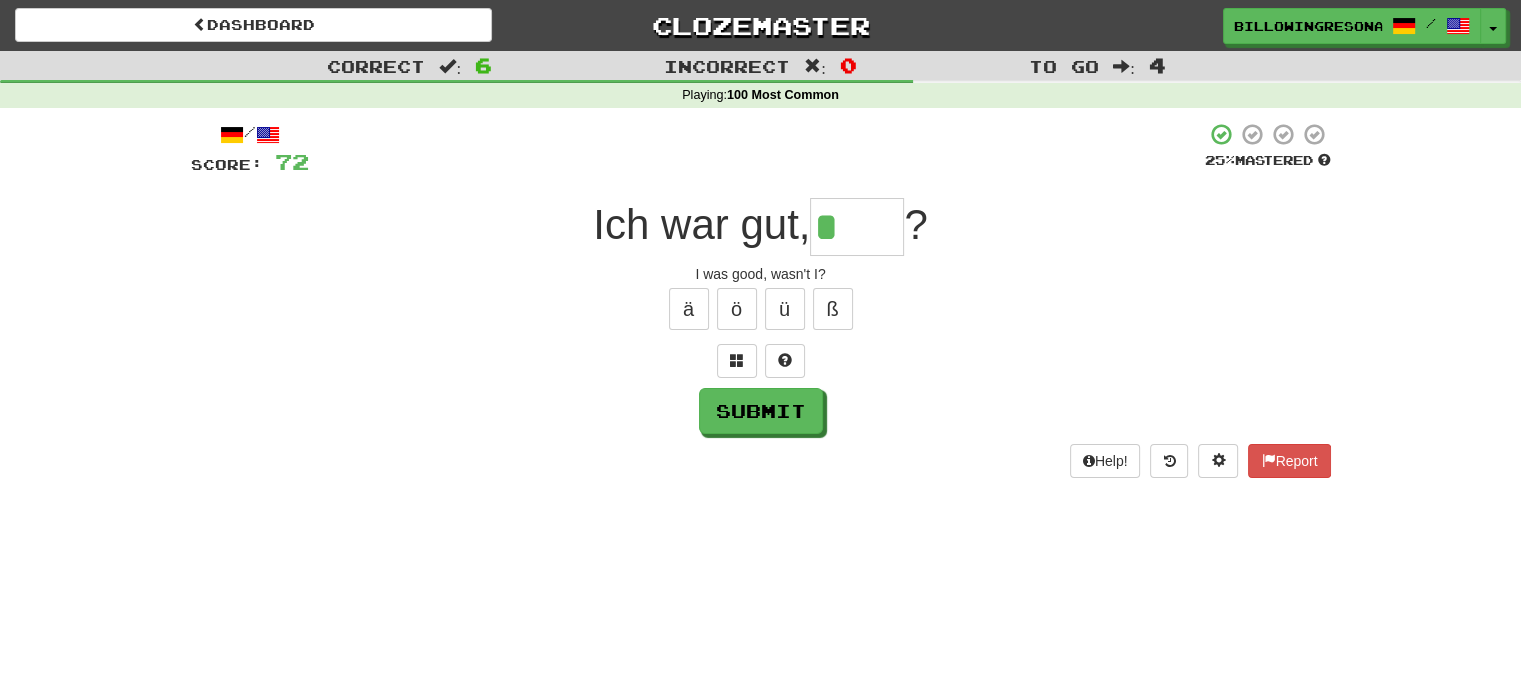 type on "****" 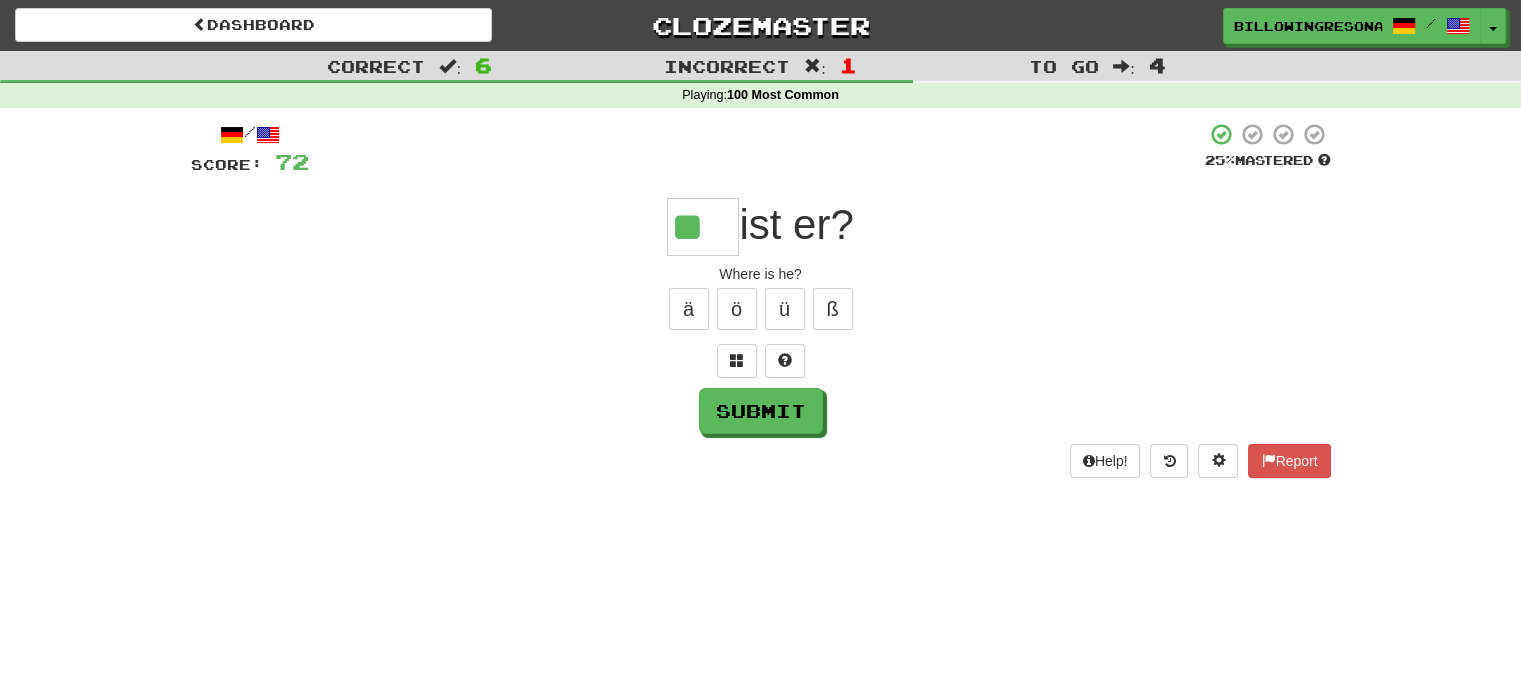 type on "**" 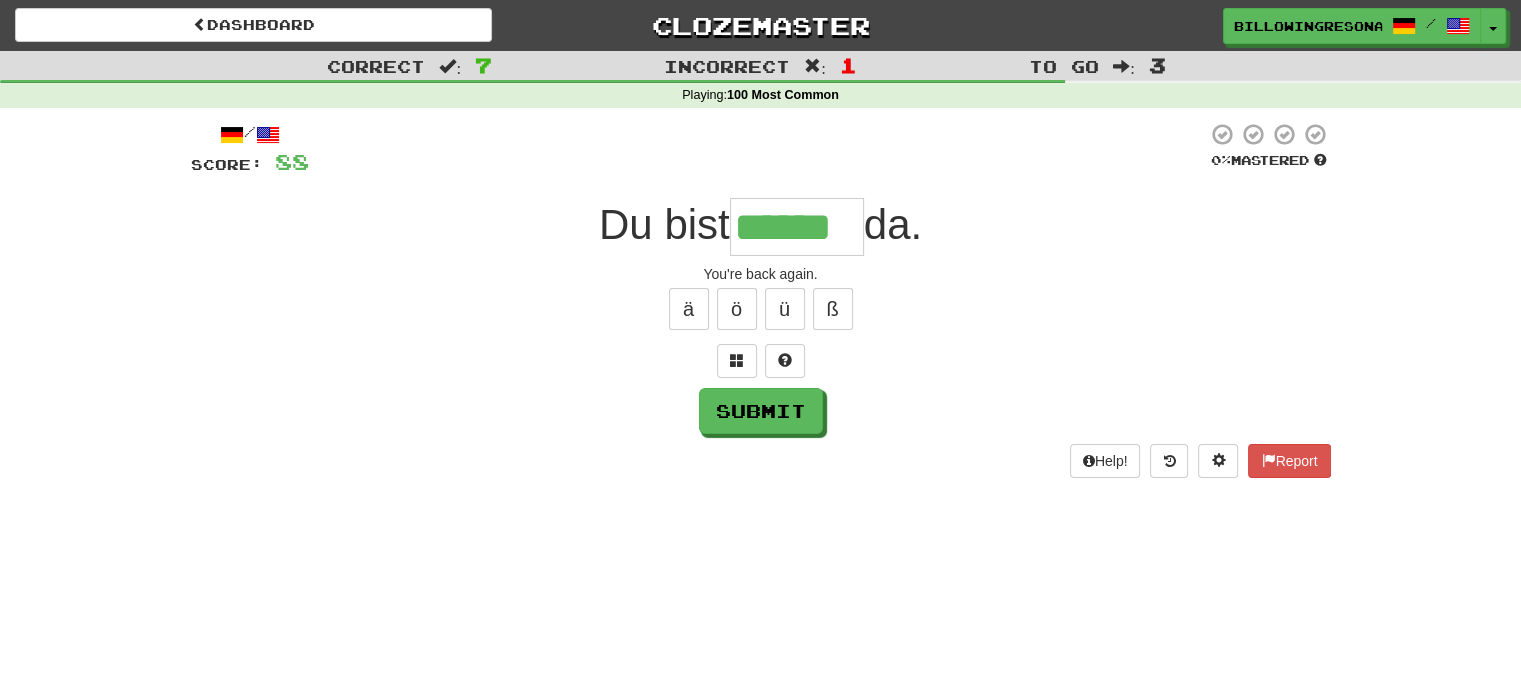 type on "******" 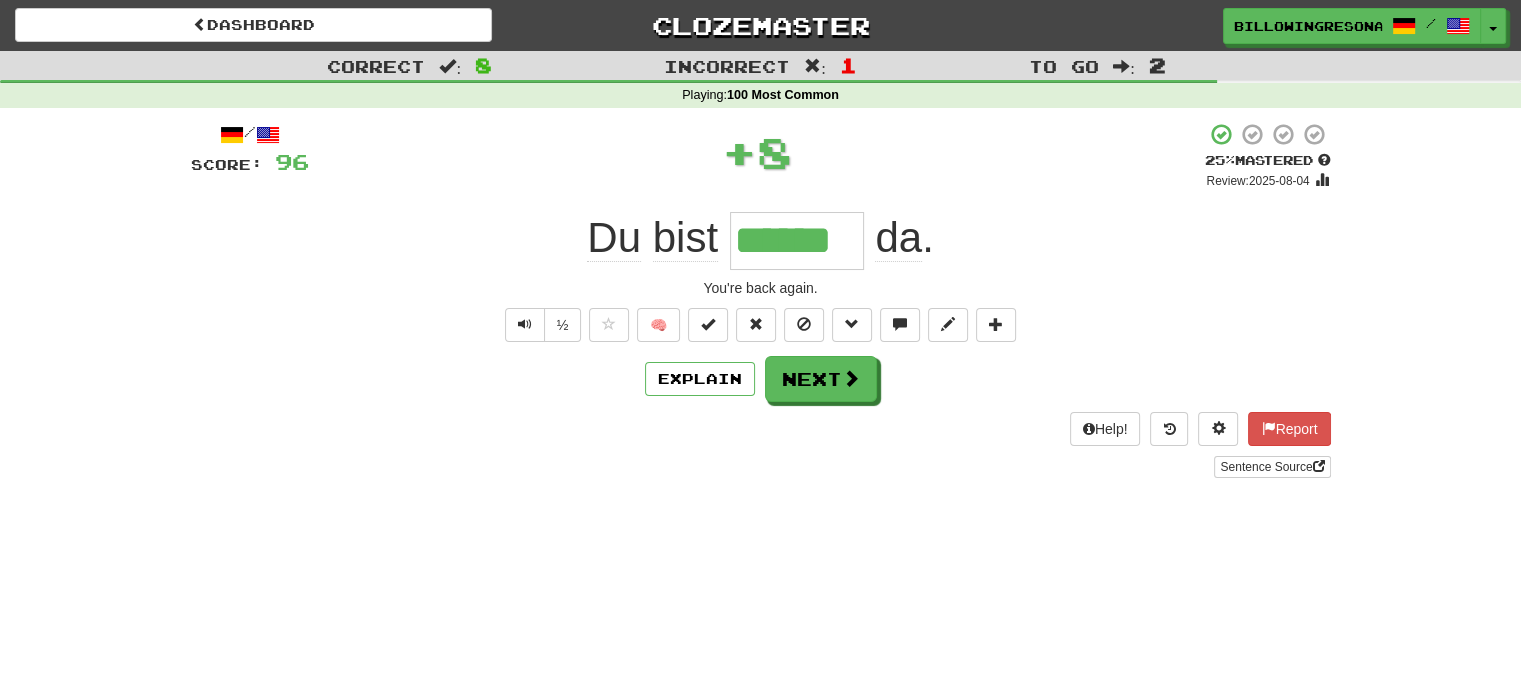type 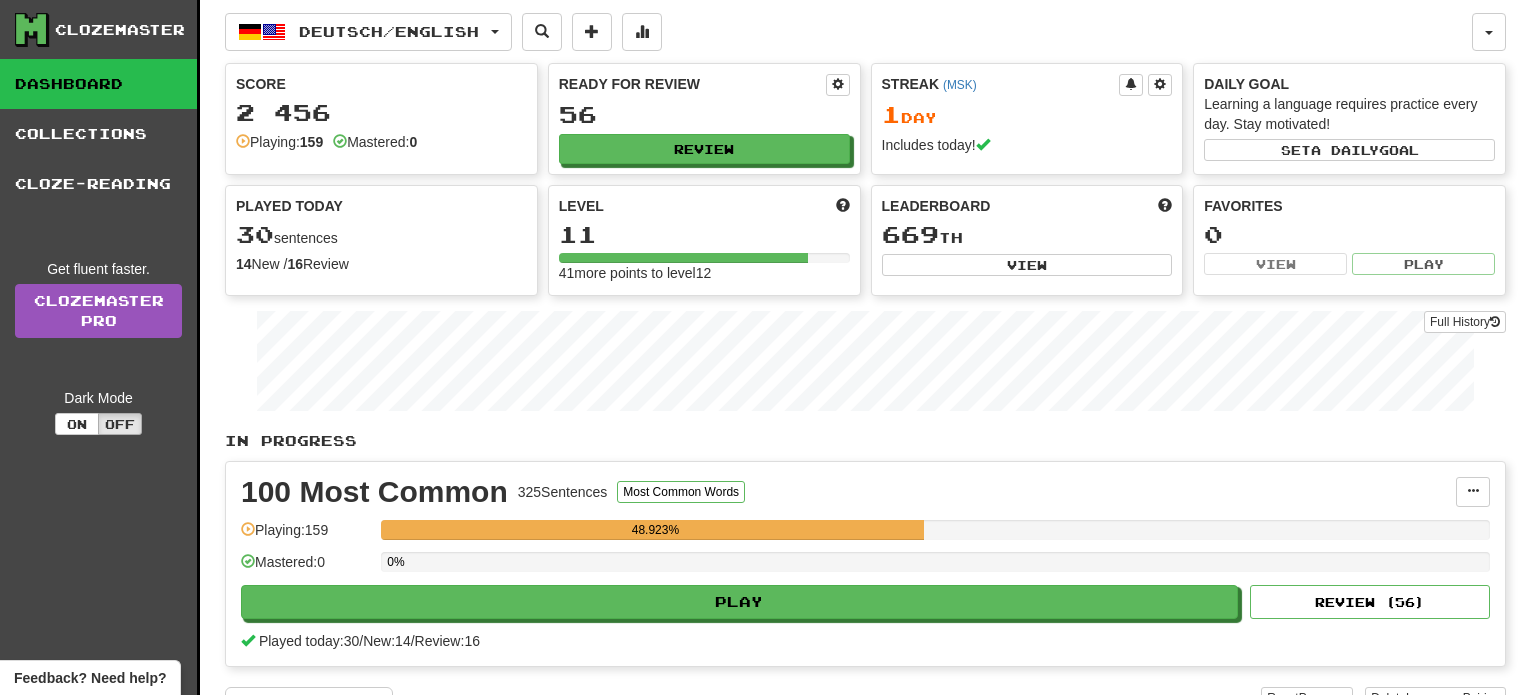 scroll, scrollTop: 0, scrollLeft: 0, axis: both 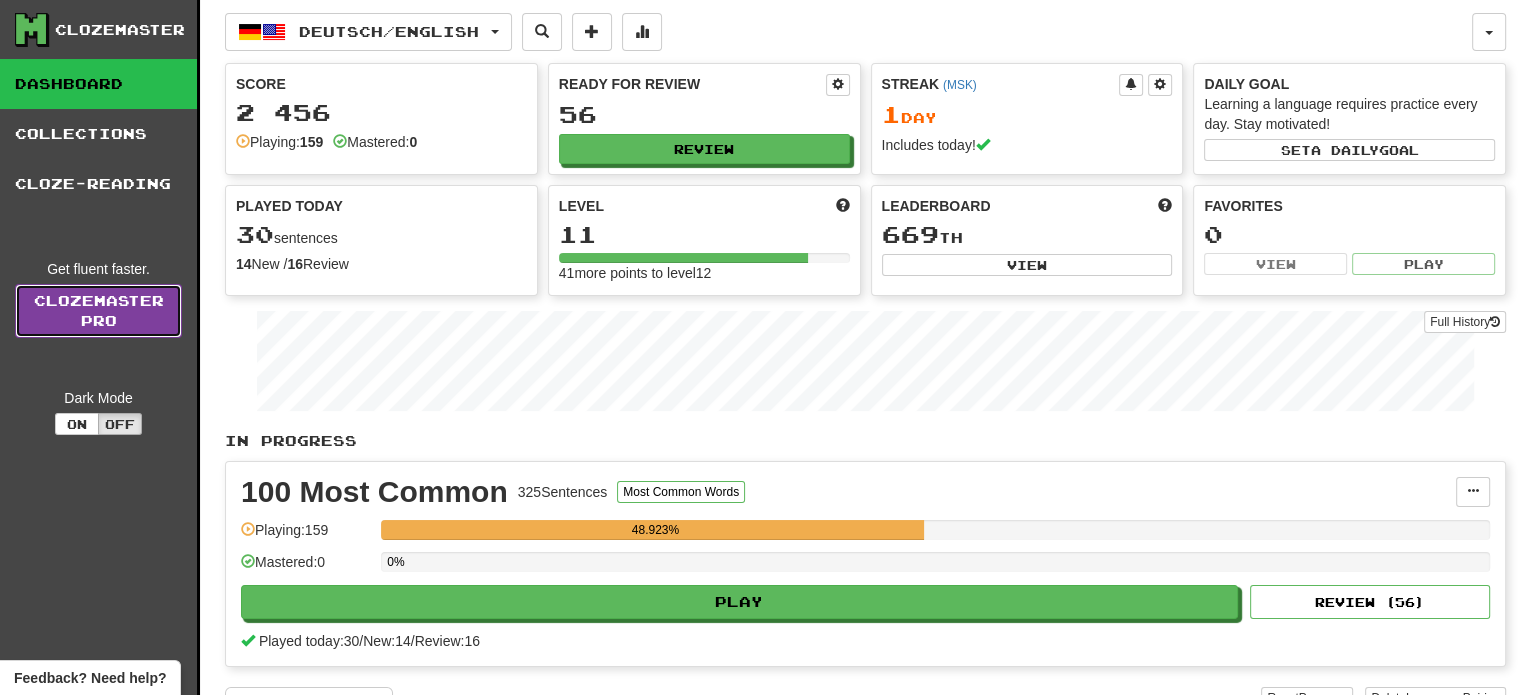 click on "Clozemaster Pro" at bounding box center [98, 311] 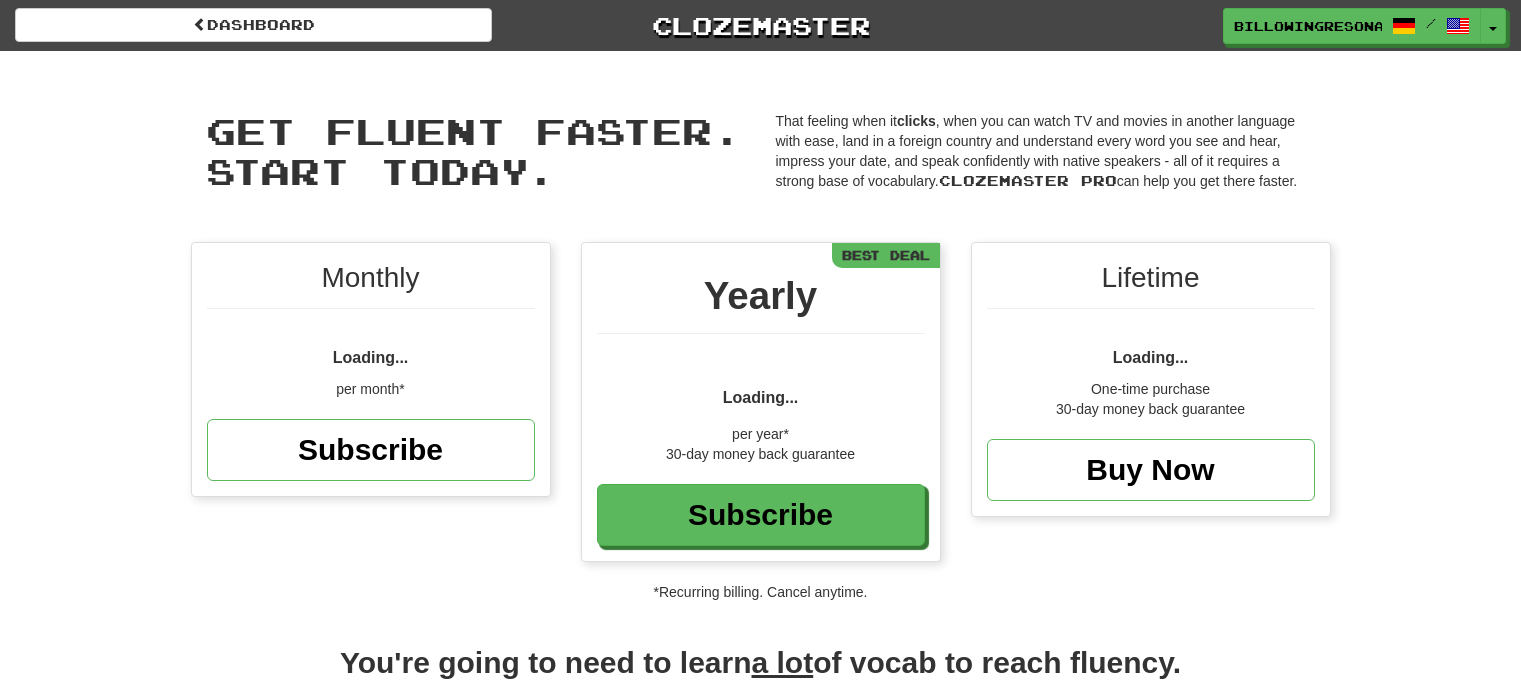 scroll, scrollTop: 0, scrollLeft: 0, axis: both 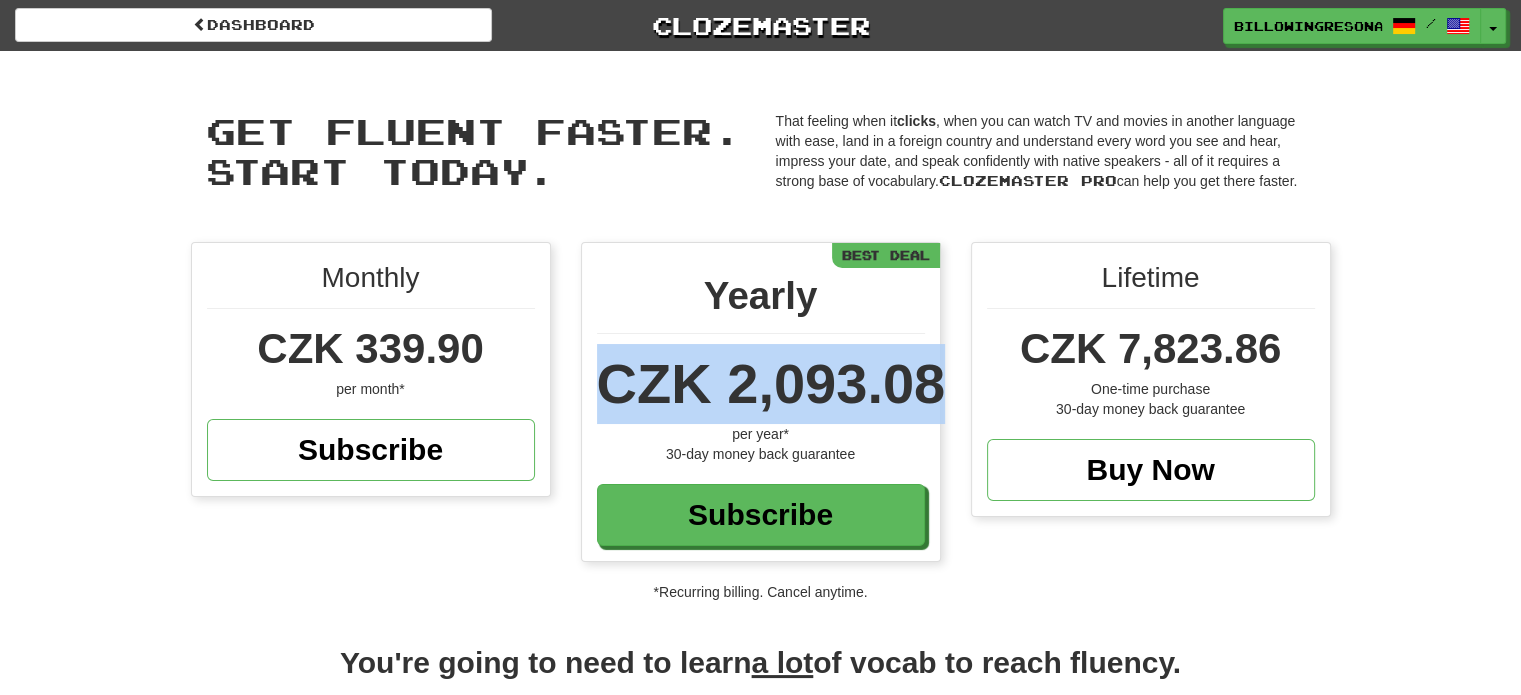drag, startPoint x: 943, startPoint y: 392, endPoint x: 600, endPoint y: 394, distance: 343.00583 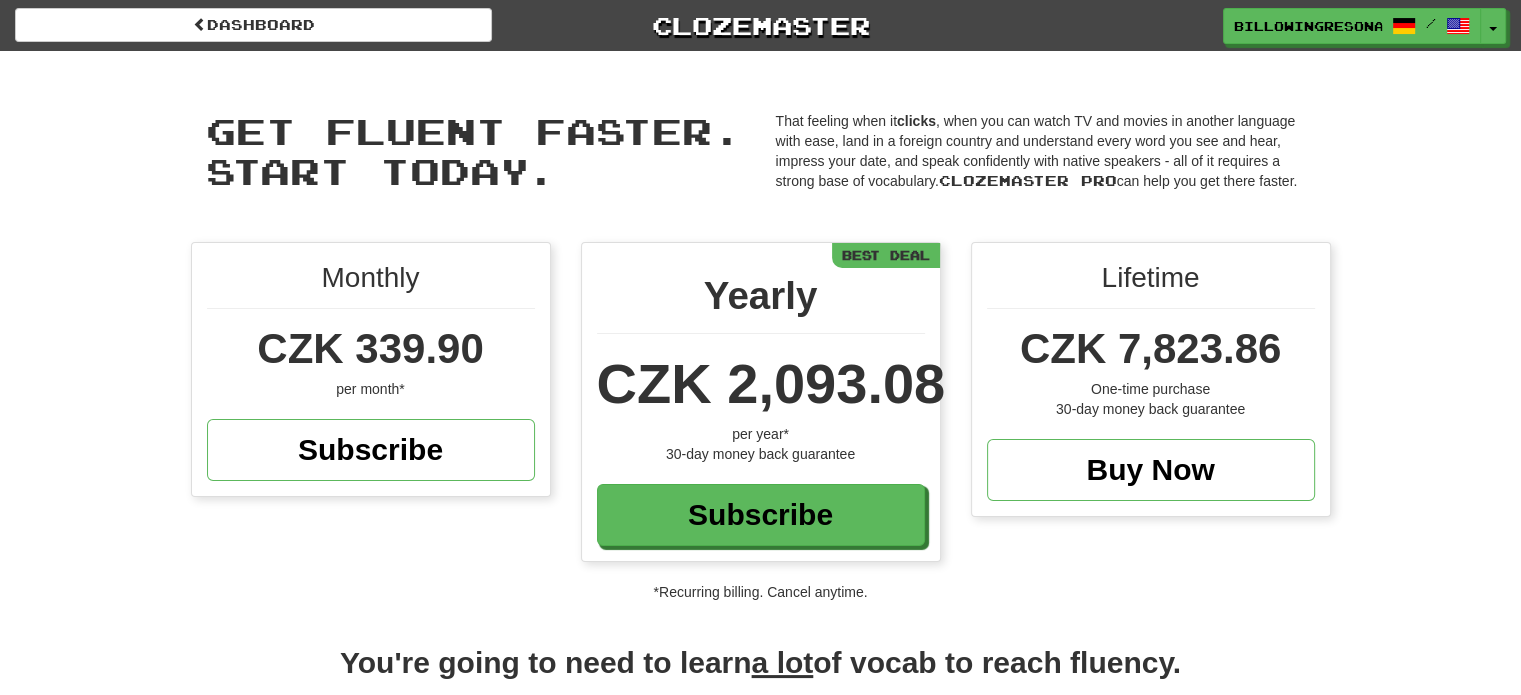 click on "Monthly
CZK 339.90
per month*
Subscribe
Yearly
CZK 2,093.08
per year*
30-day money back guarantee
Subscribe
Best Deal
Lifetime
CZK 7,823.86
One-time purchase
30-day money back guarantee
Buy Now
*Recurring billing. Cancel anytime." at bounding box center (760, 422) 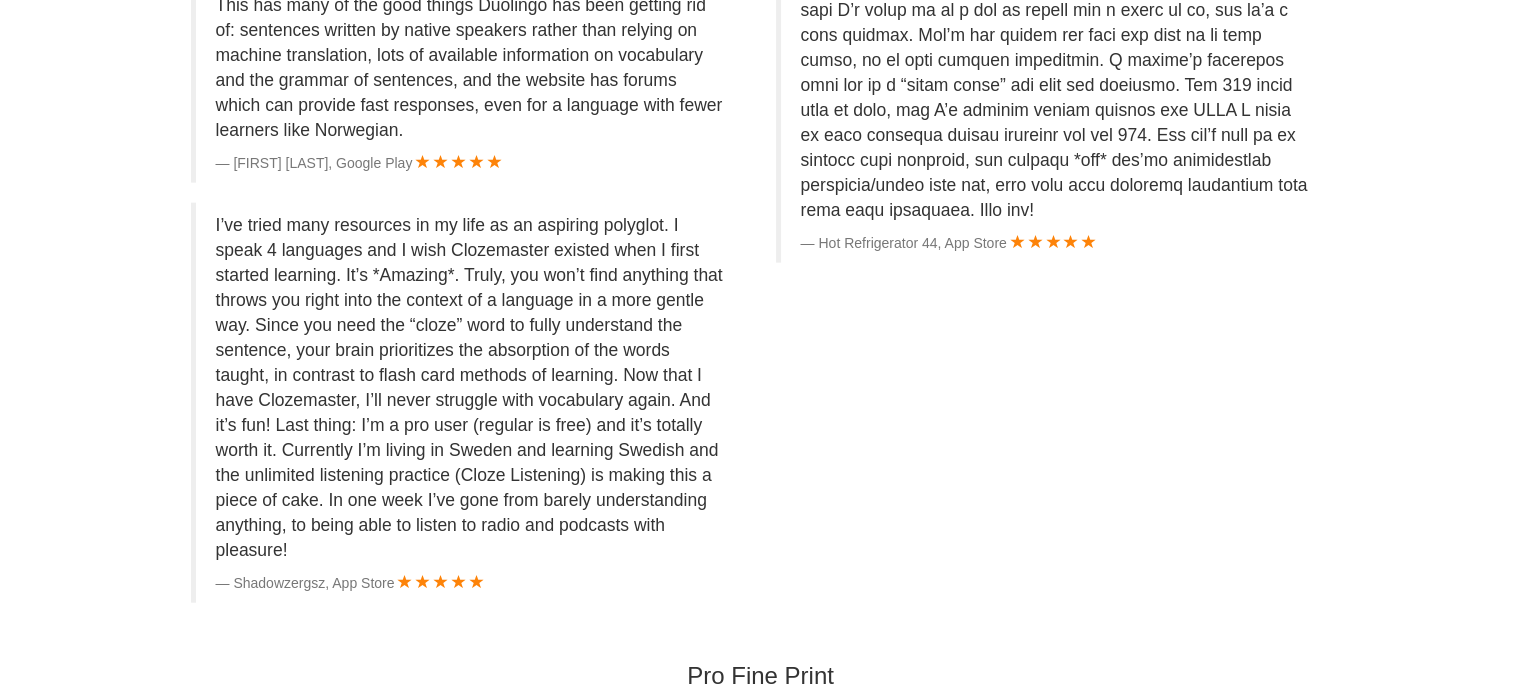 scroll, scrollTop: 0, scrollLeft: 0, axis: both 